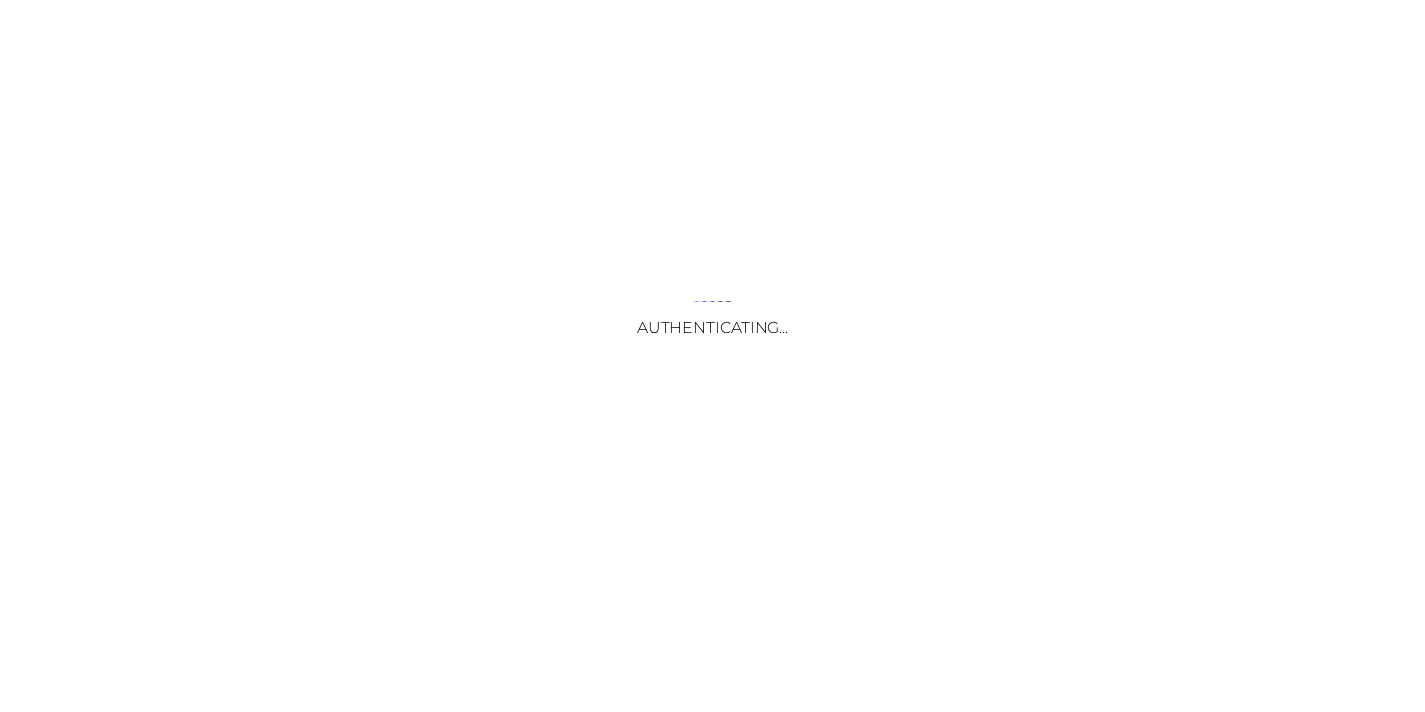 scroll, scrollTop: 0, scrollLeft: 0, axis: both 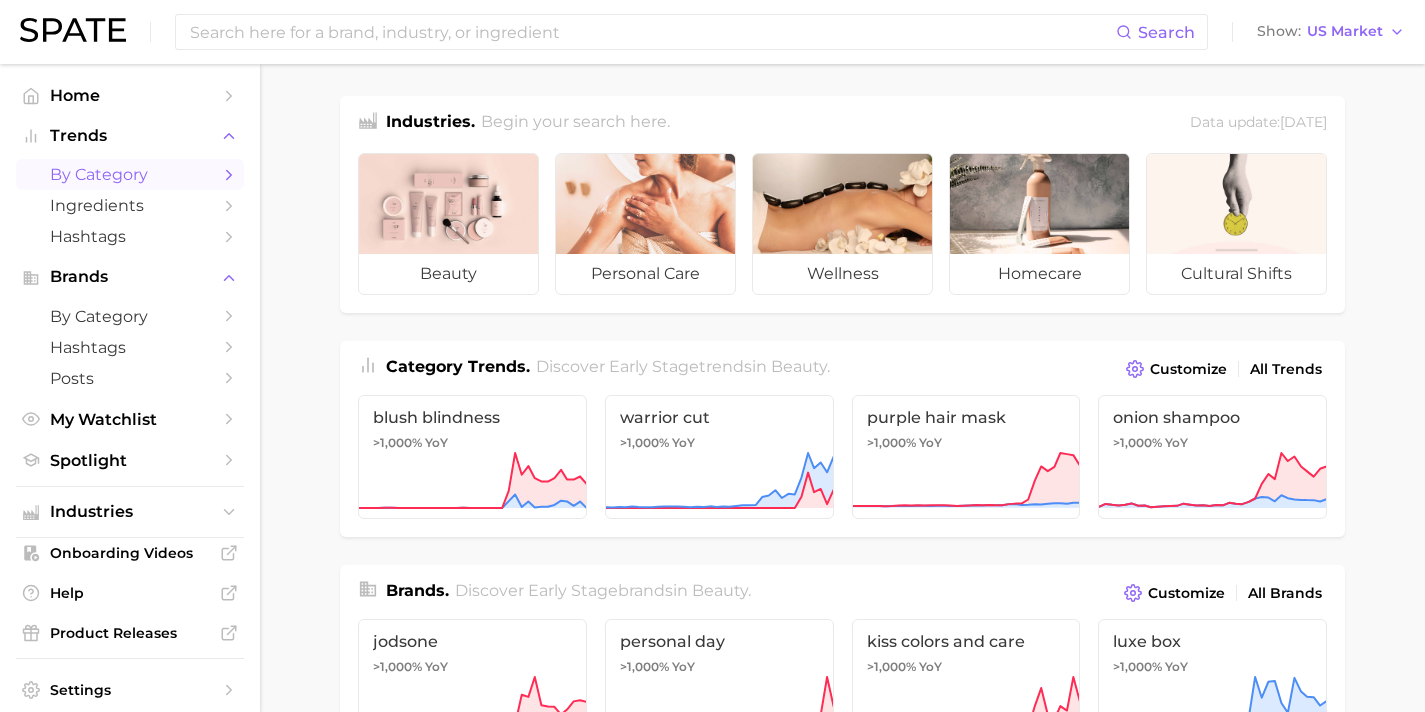 click 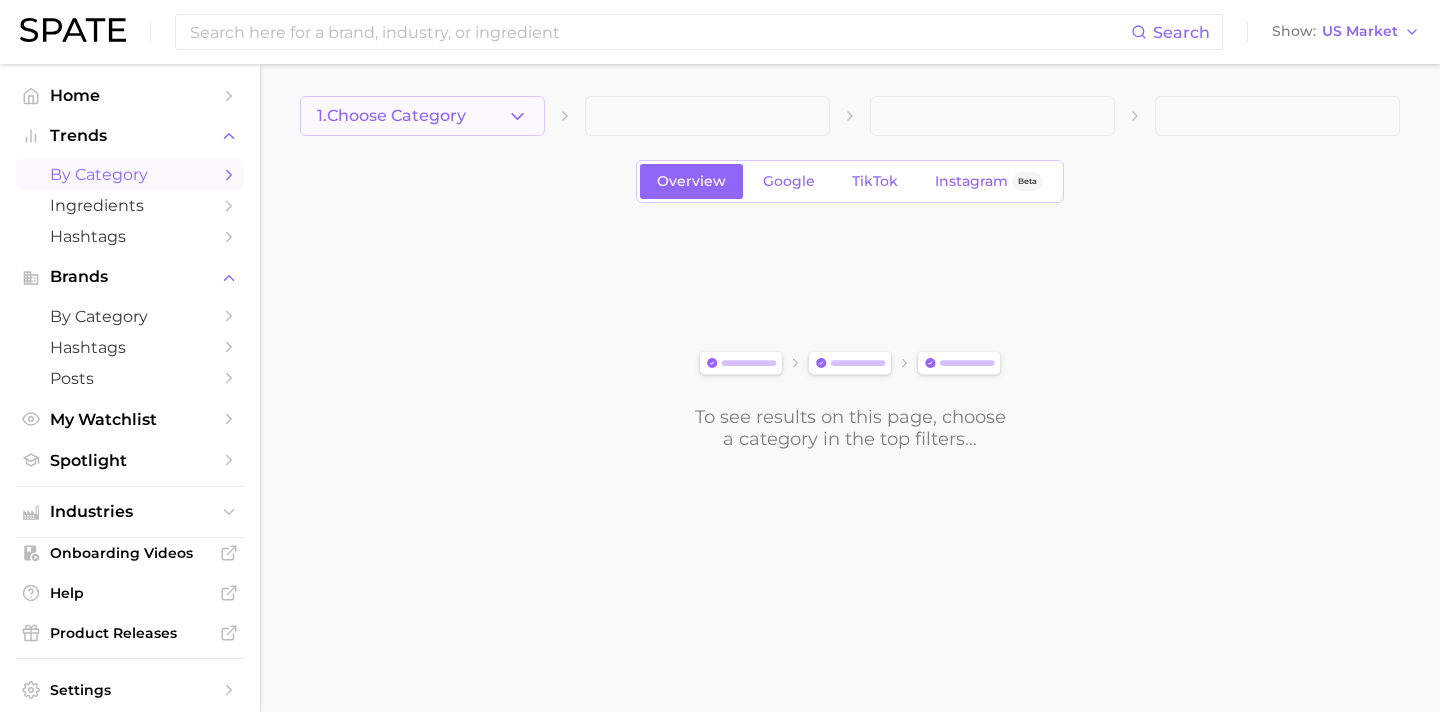 click on "1.  Choose Category" at bounding box center [422, 116] 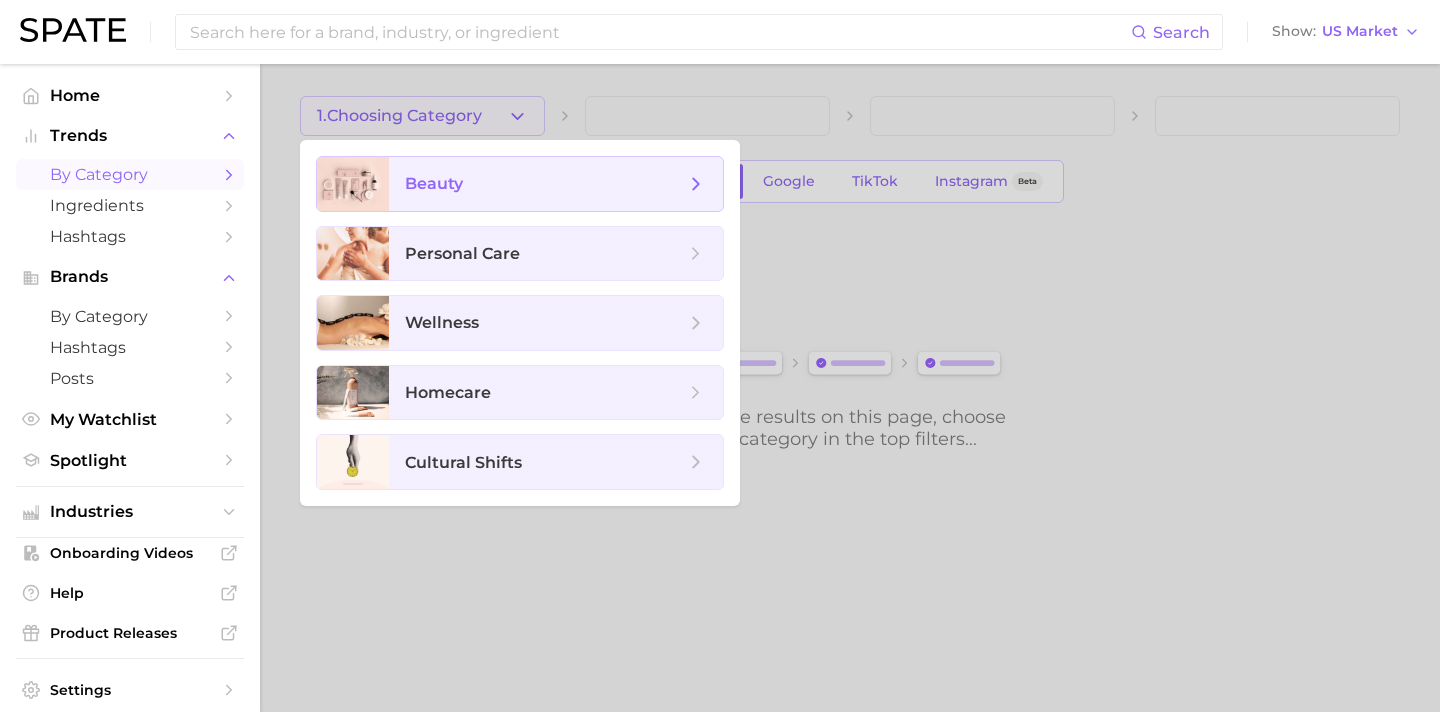 click on "beauty" at bounding box center (545, 184) 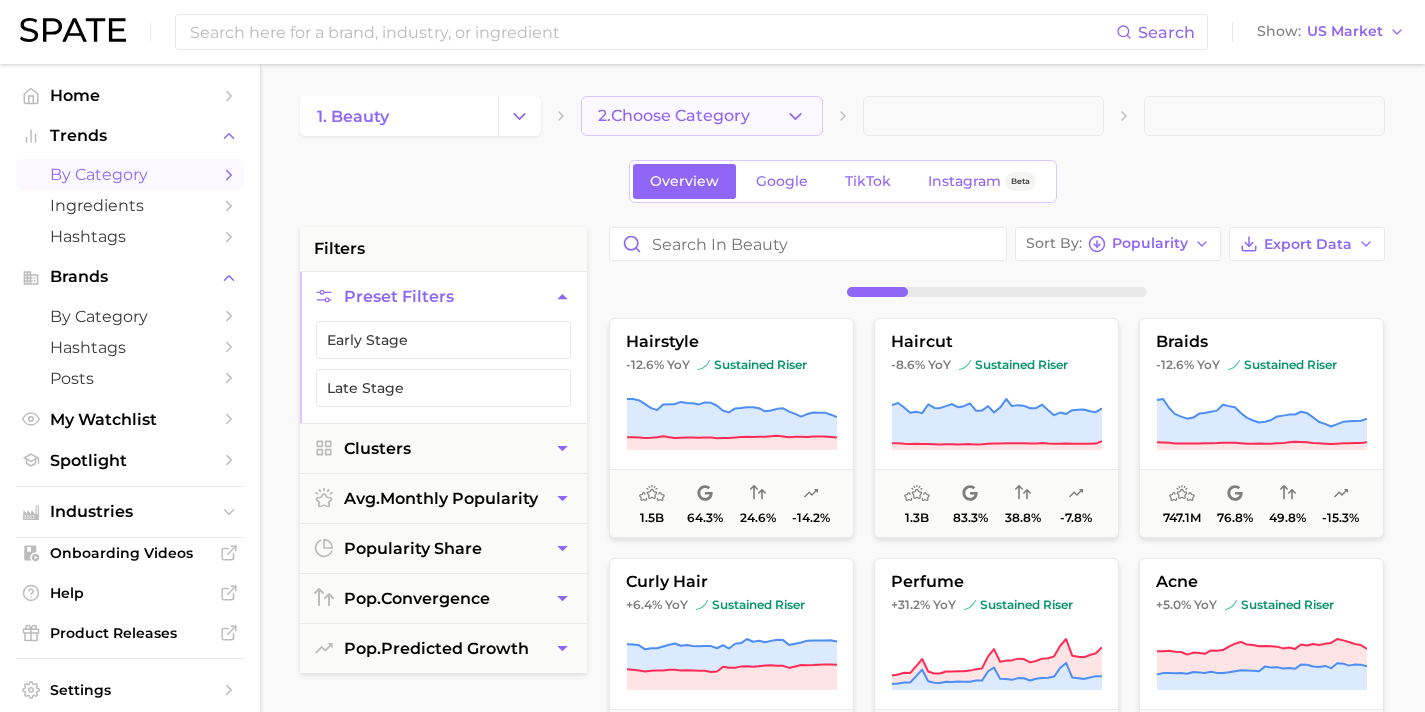 click on "2.  Choose Category" at bounding box center [701, 116] 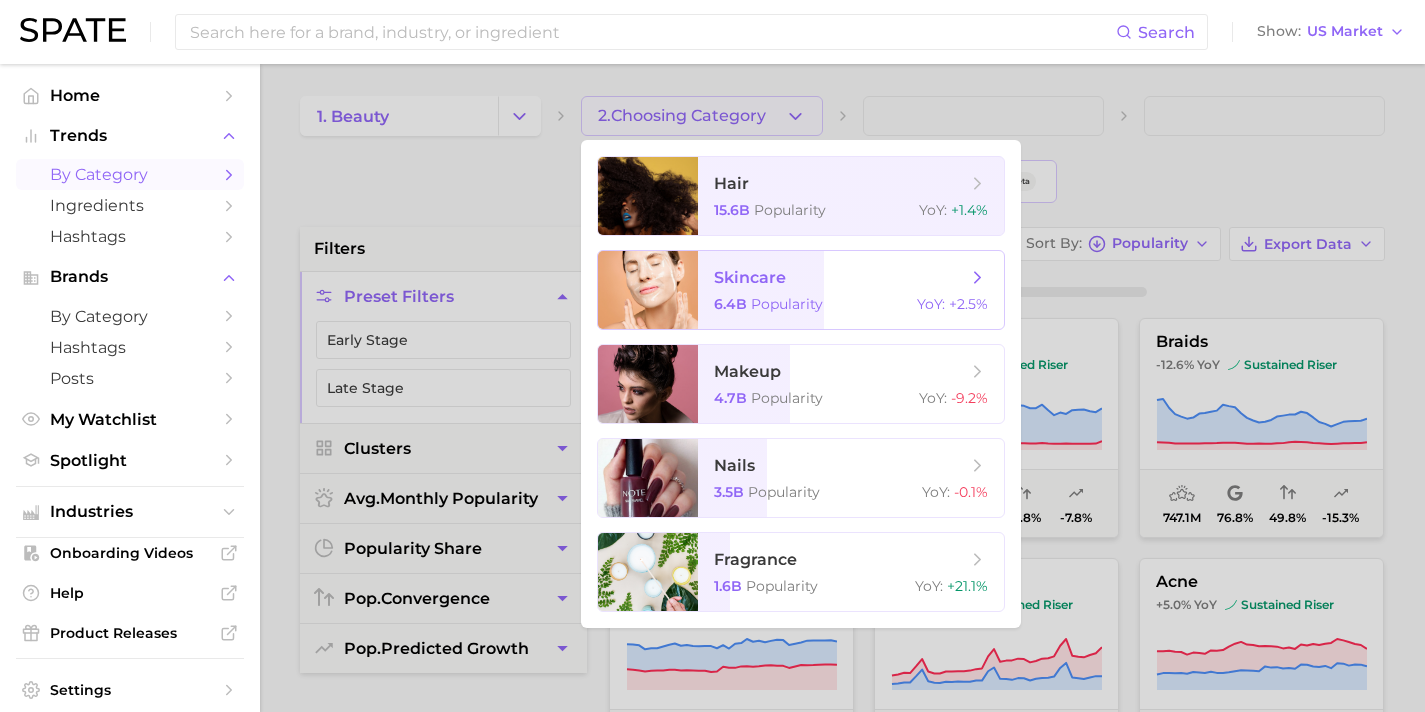 click on "skincare" at bounding box center (840, 278) 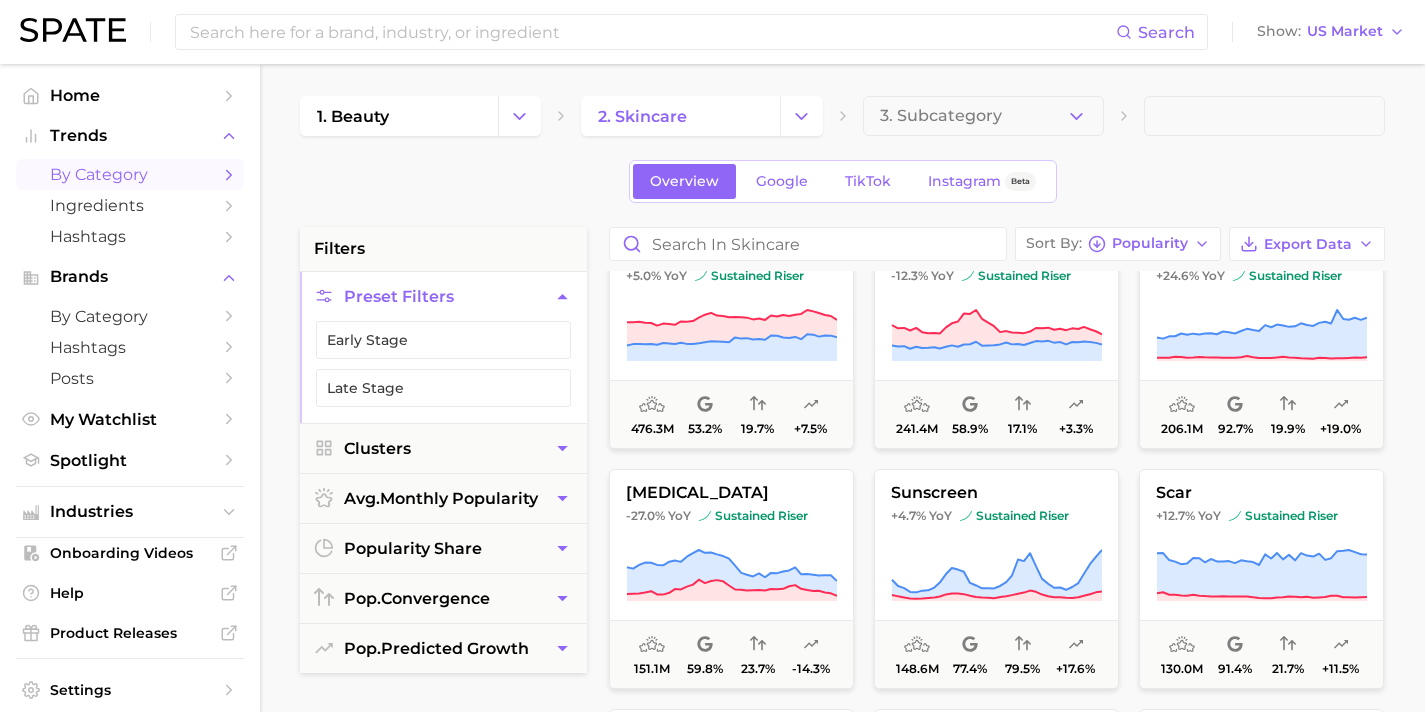 scroll, scrollTop: 80, scrollLeft: 0, axis: vertical 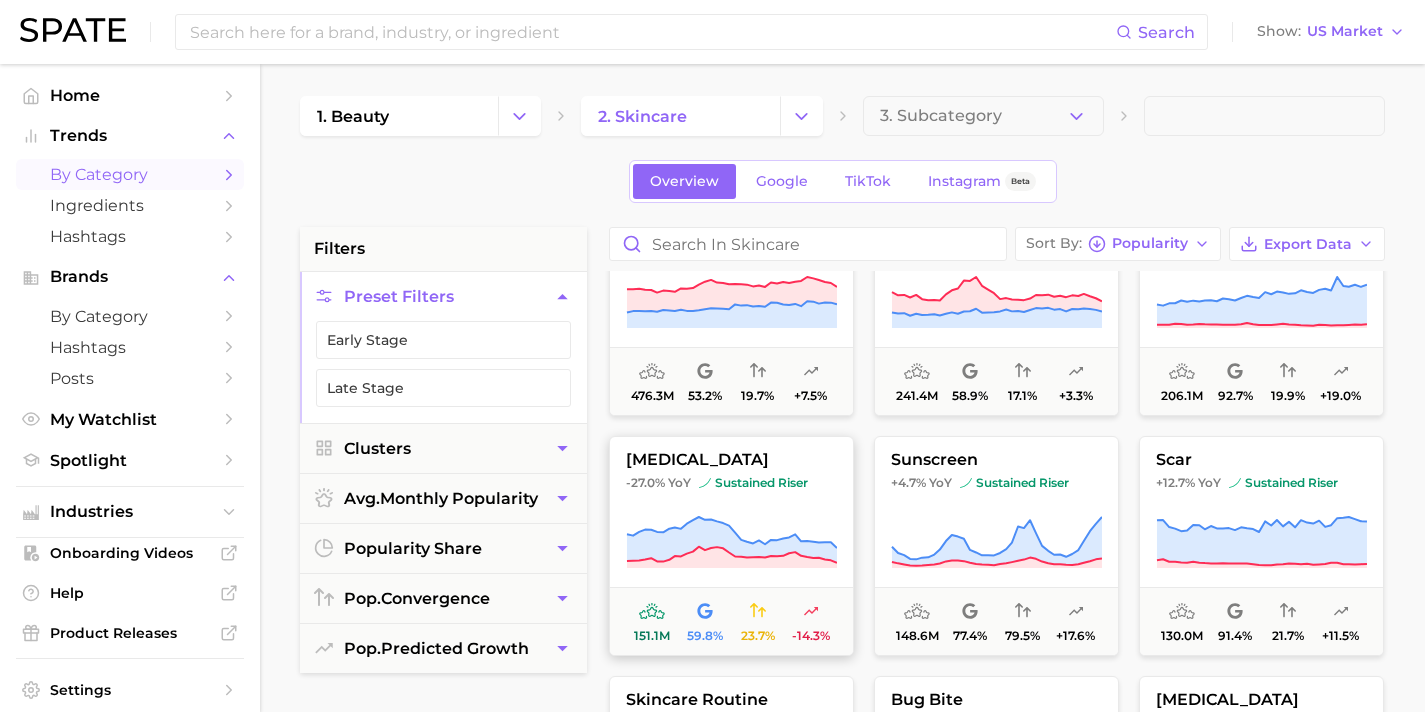 click on "[MEDICAL_DATA]" at bounding box center [731, 460] 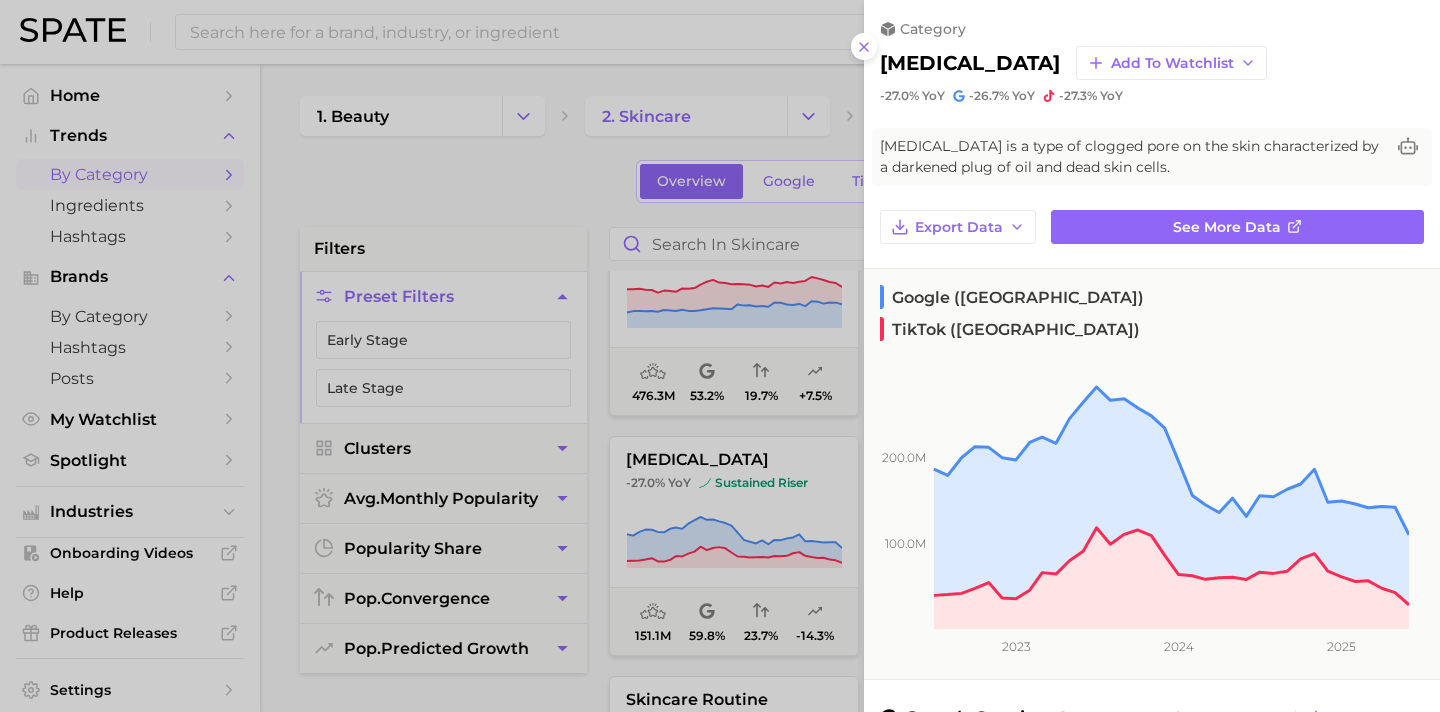 click at bounding box center (720, 356) 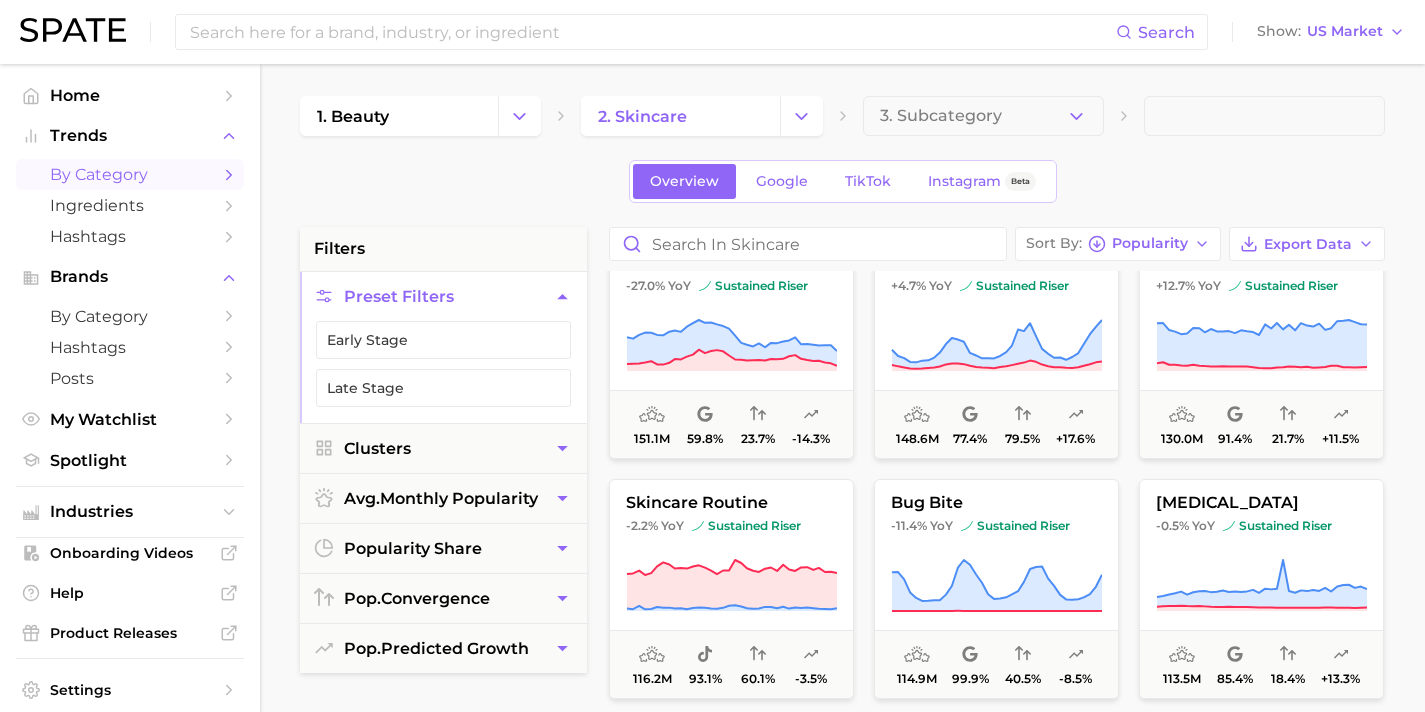 scroll, scrollTop: 410, scrollLeft: 0, axis: vertical 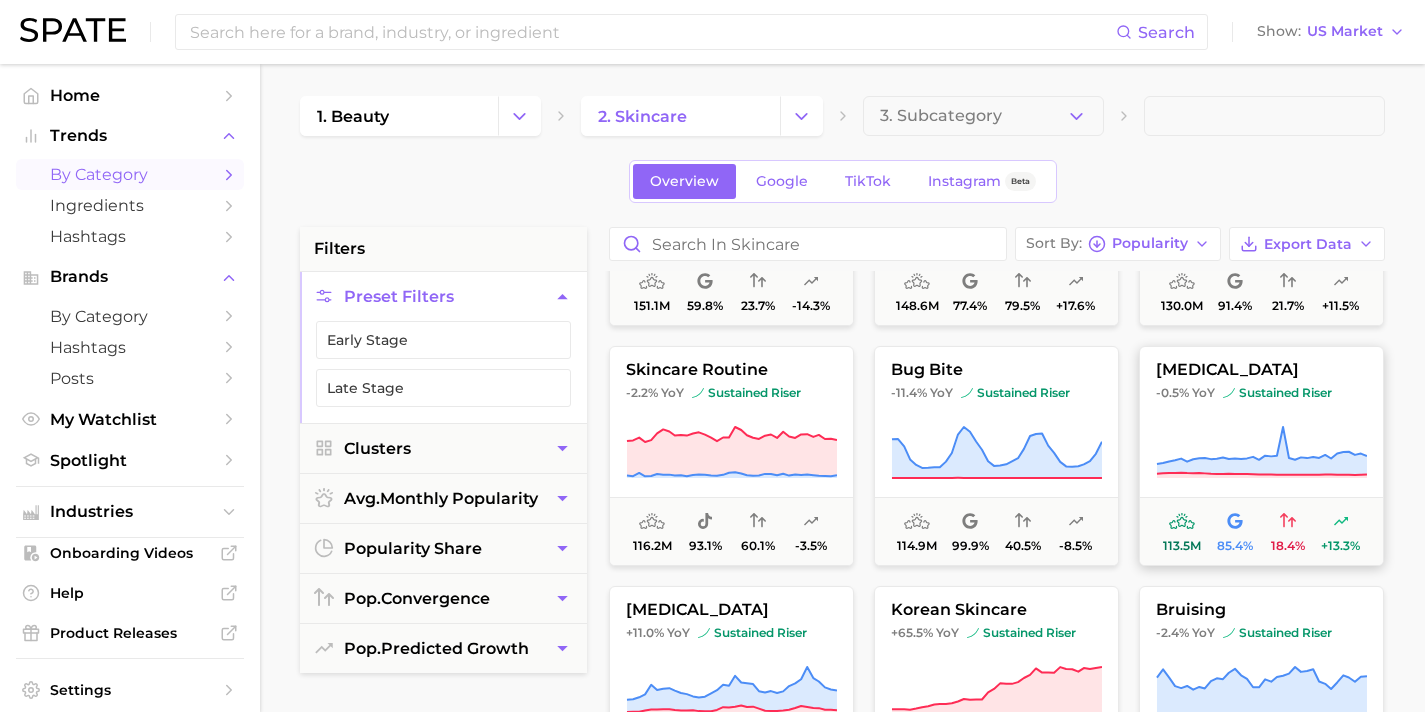 click on "[MEDICAL_DATA]" at bounding box center [1261, 370] 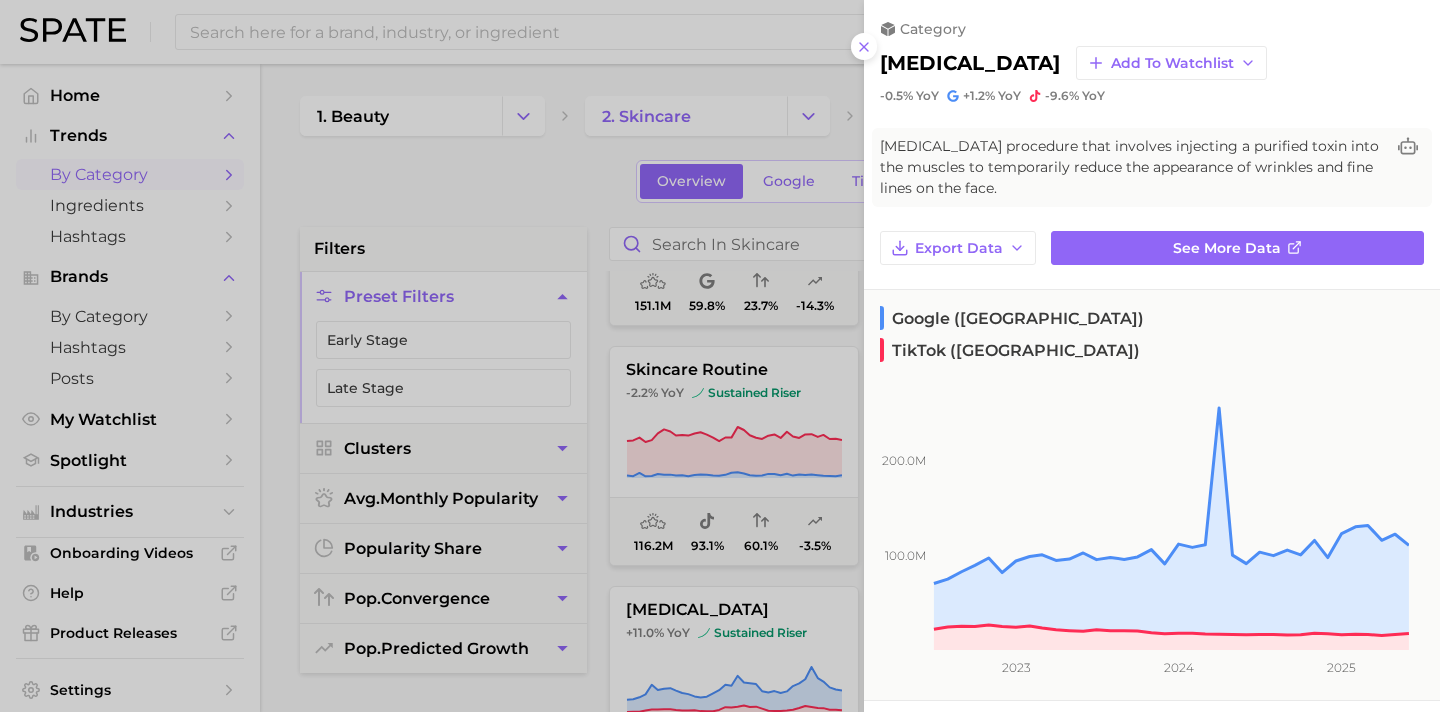 click on "[MEDICAL_DATA] Add to Watchlist" at bounding box center (1152, 63) 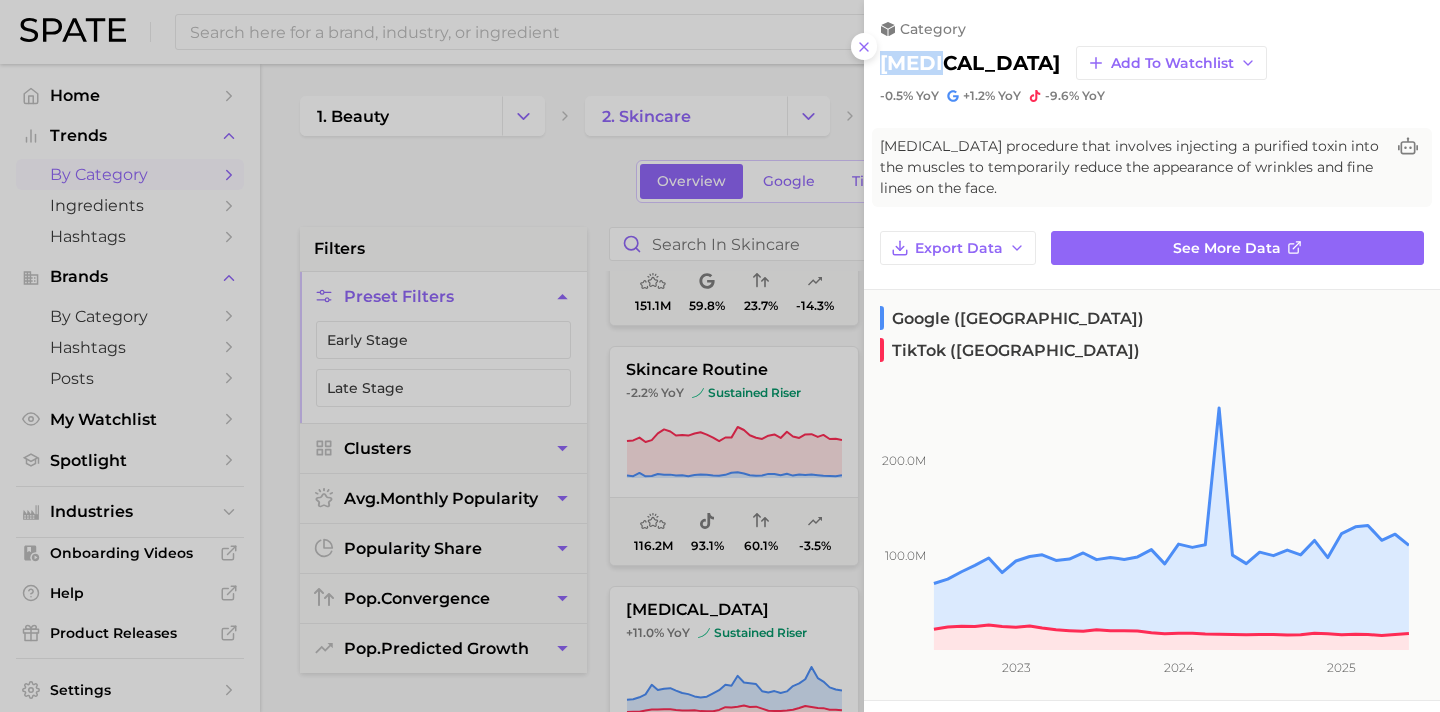 click on "[MEDICAL_DATA]" at bounding box center (970, 63) 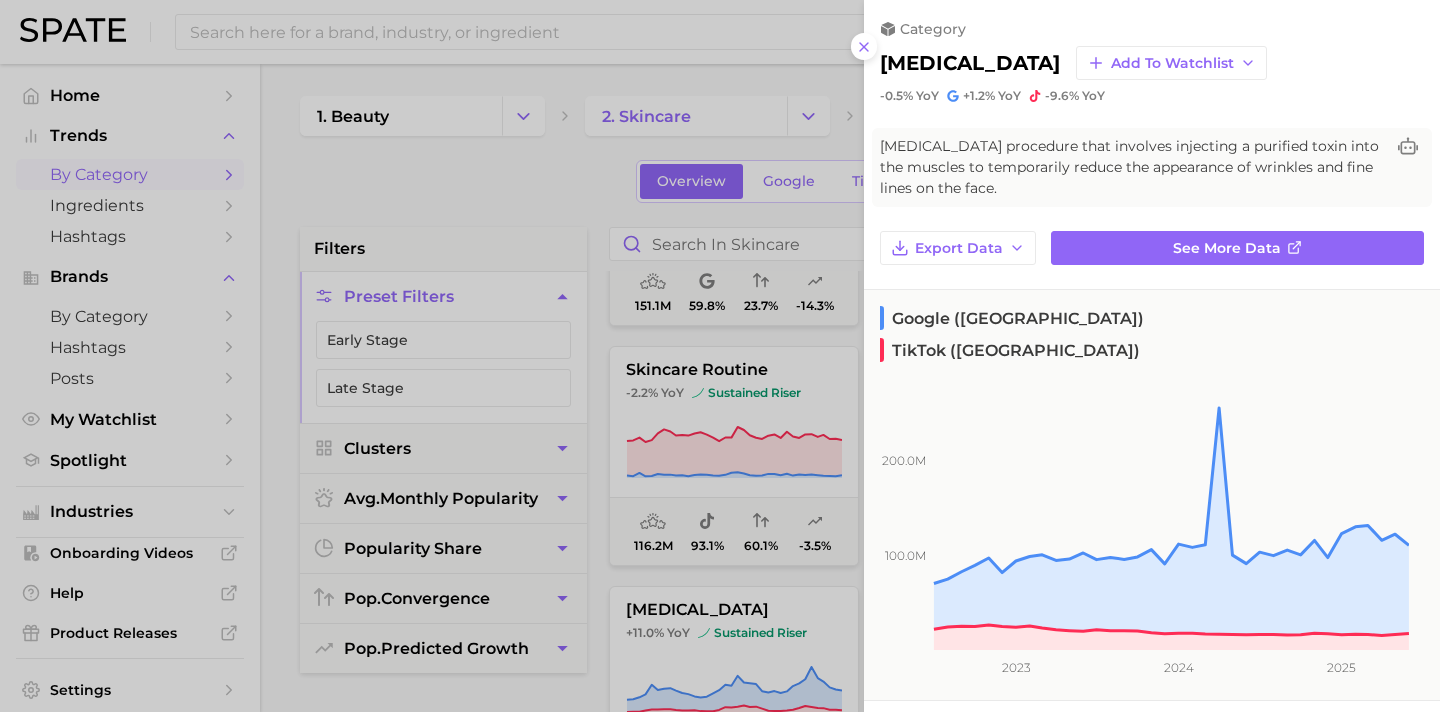click on "[MEDICAL_DATA] procedure that involves injecting a purified toxin into the muscles to temporarily reduce the appearance of wrinkles and fine lines on the face." at bounding box center [1132, 167] 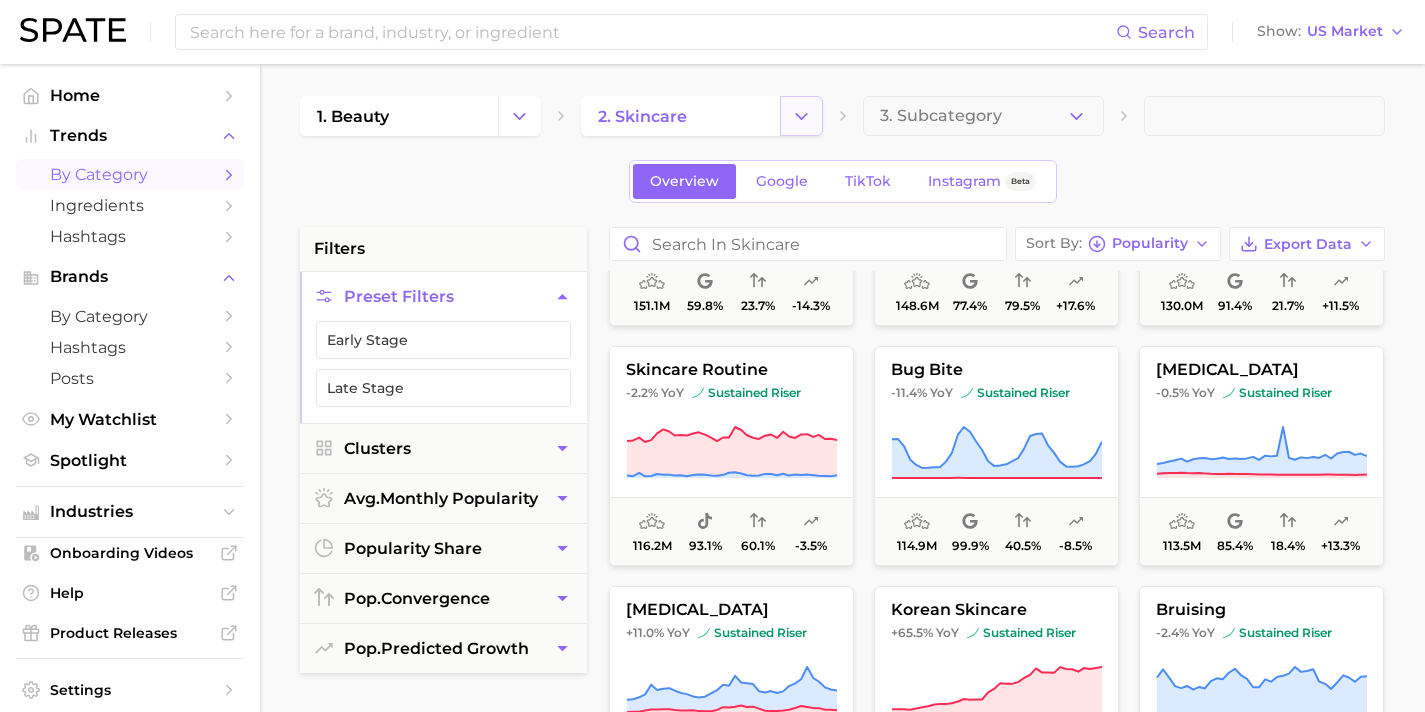 click 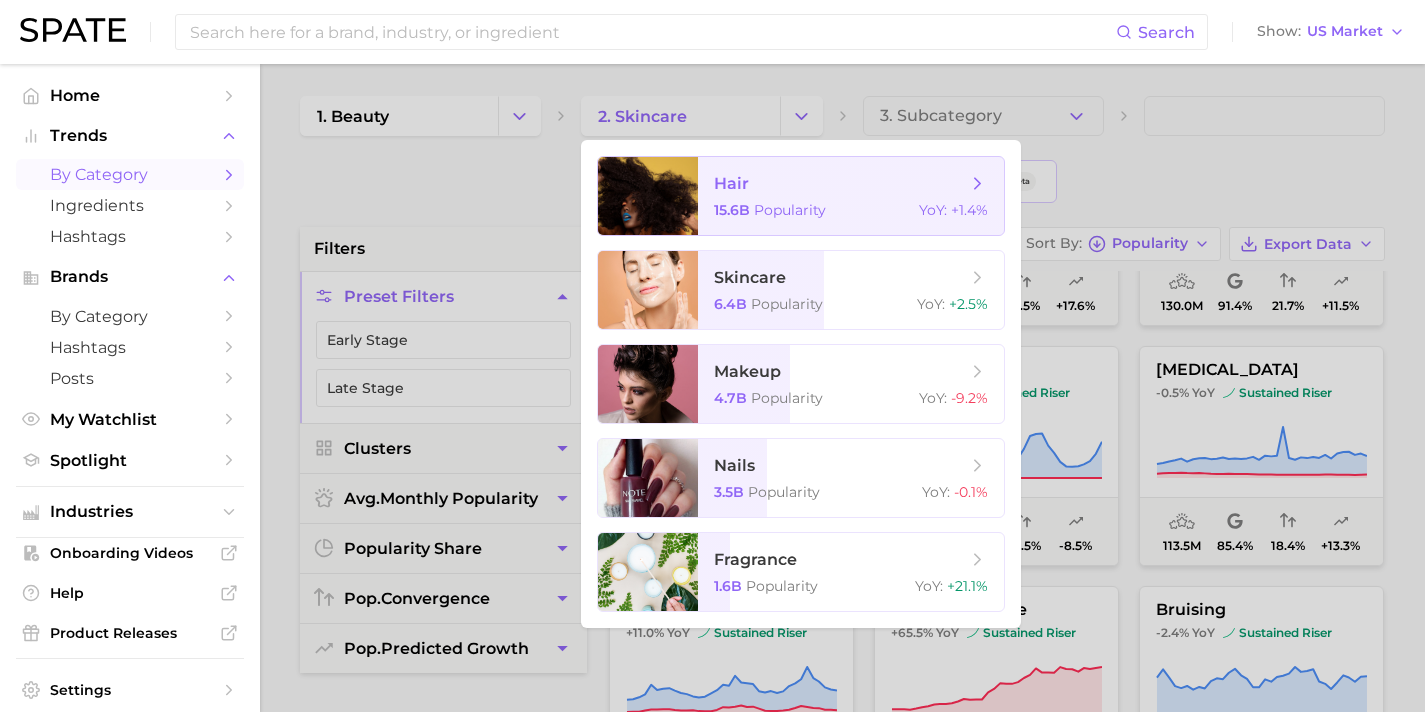 click on "hair 15.6b   Popularity YoY :   +1.4%" at bounding box center (851, 196) 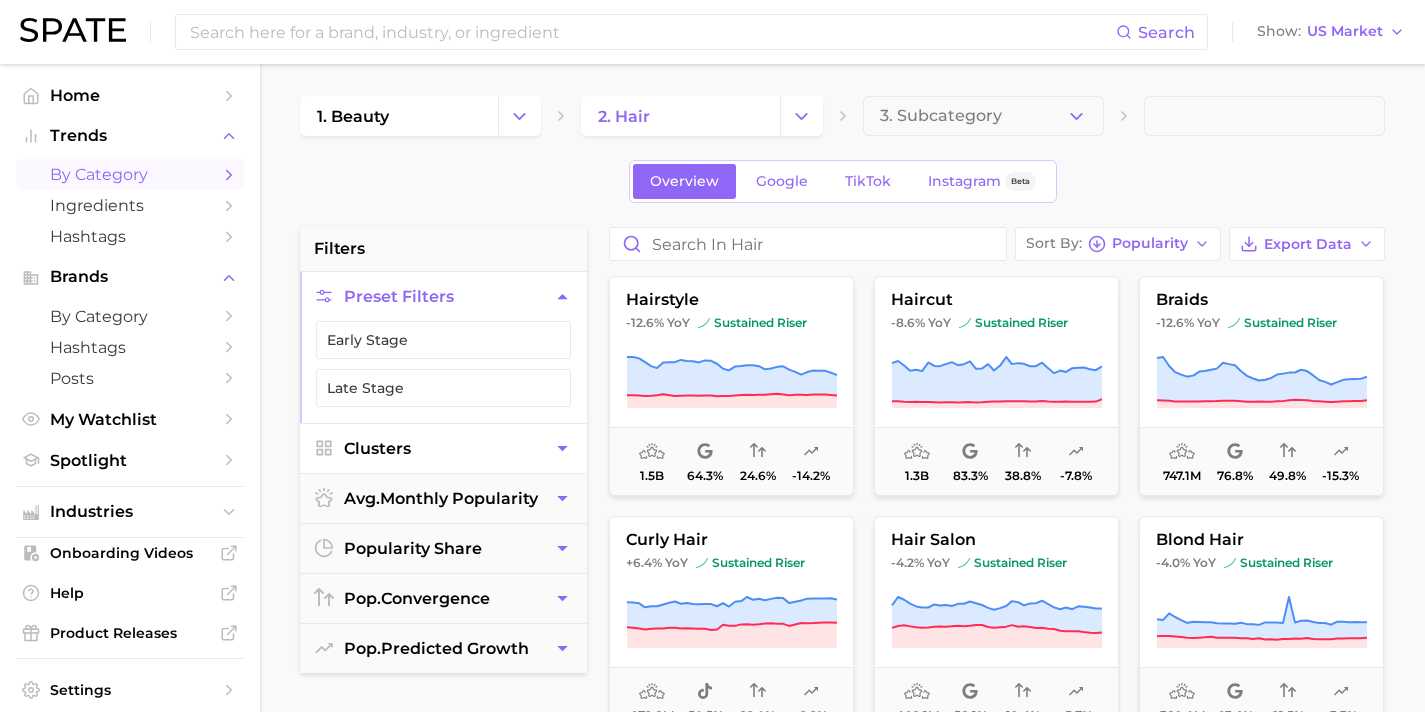 click 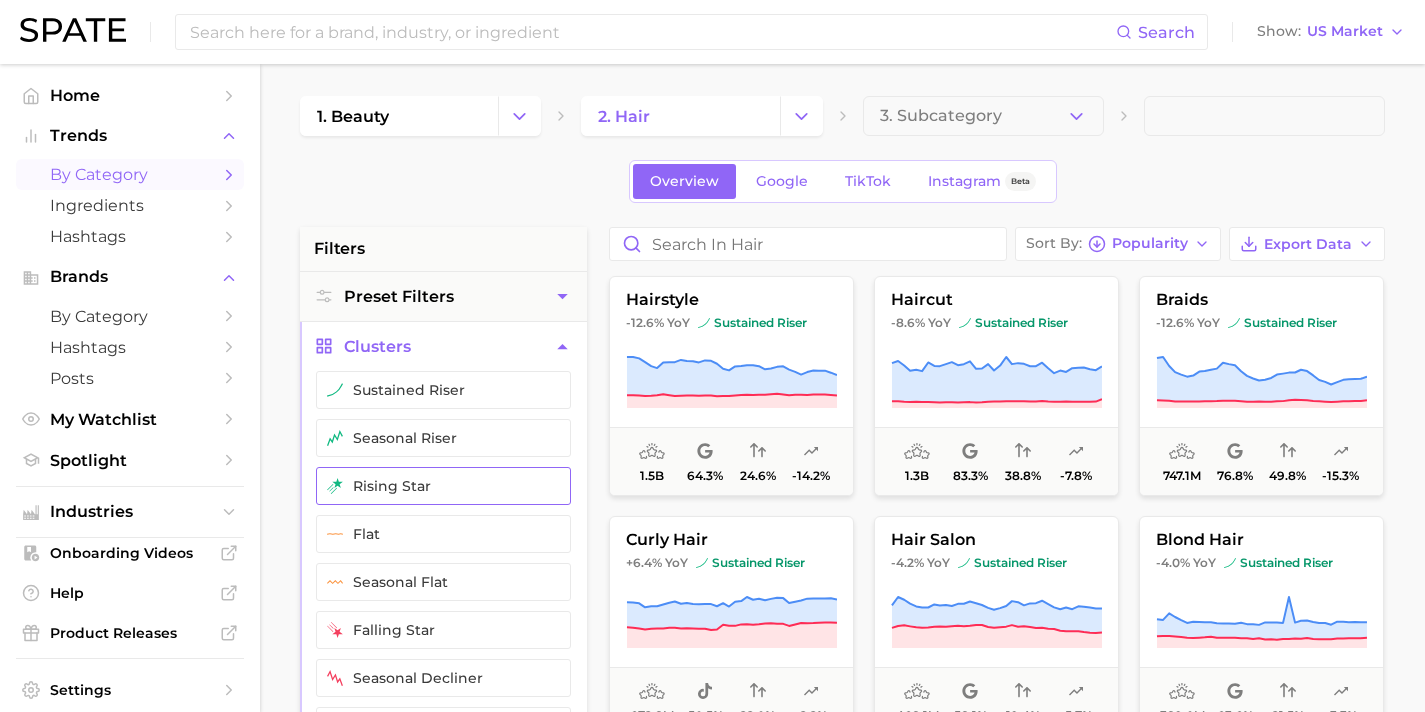 click on "rising star" at bounding box center [443, 486] 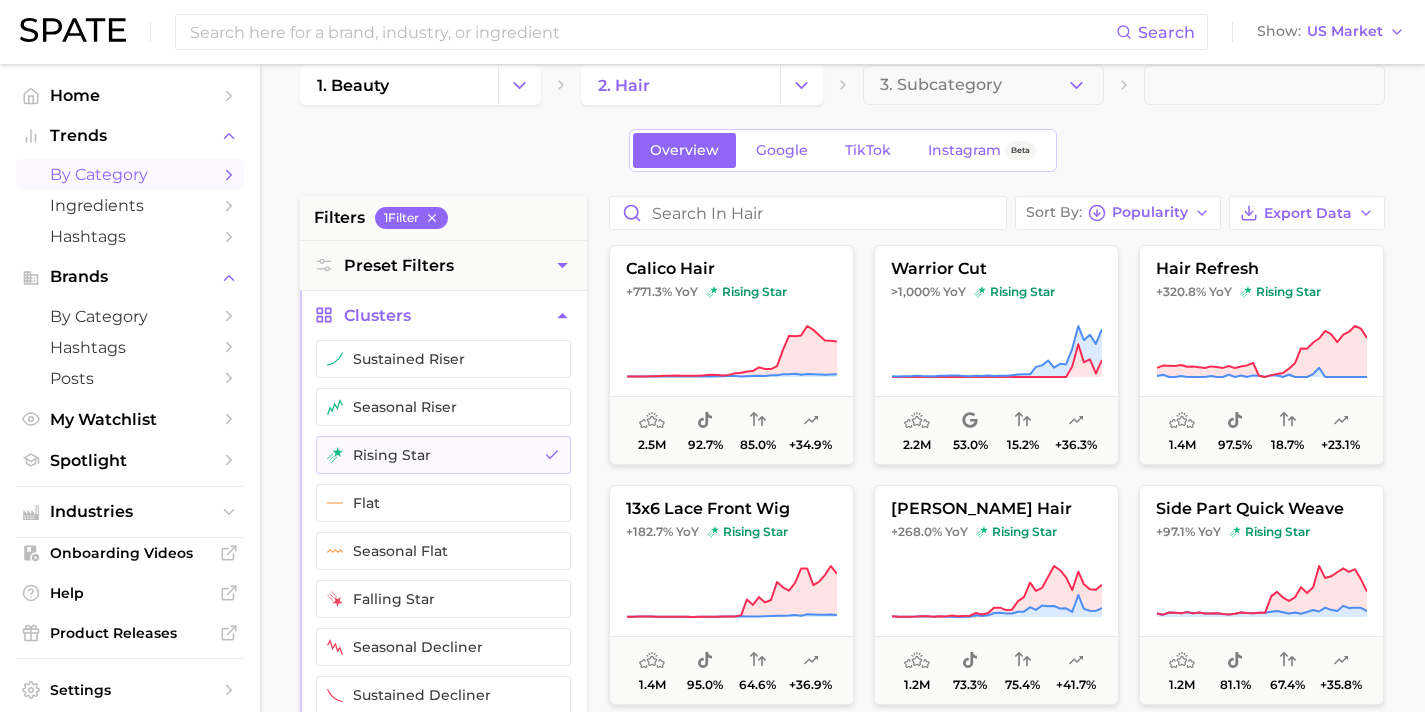 scroll, scrollTop: 35, scrollLeft: 0, axis: vertical 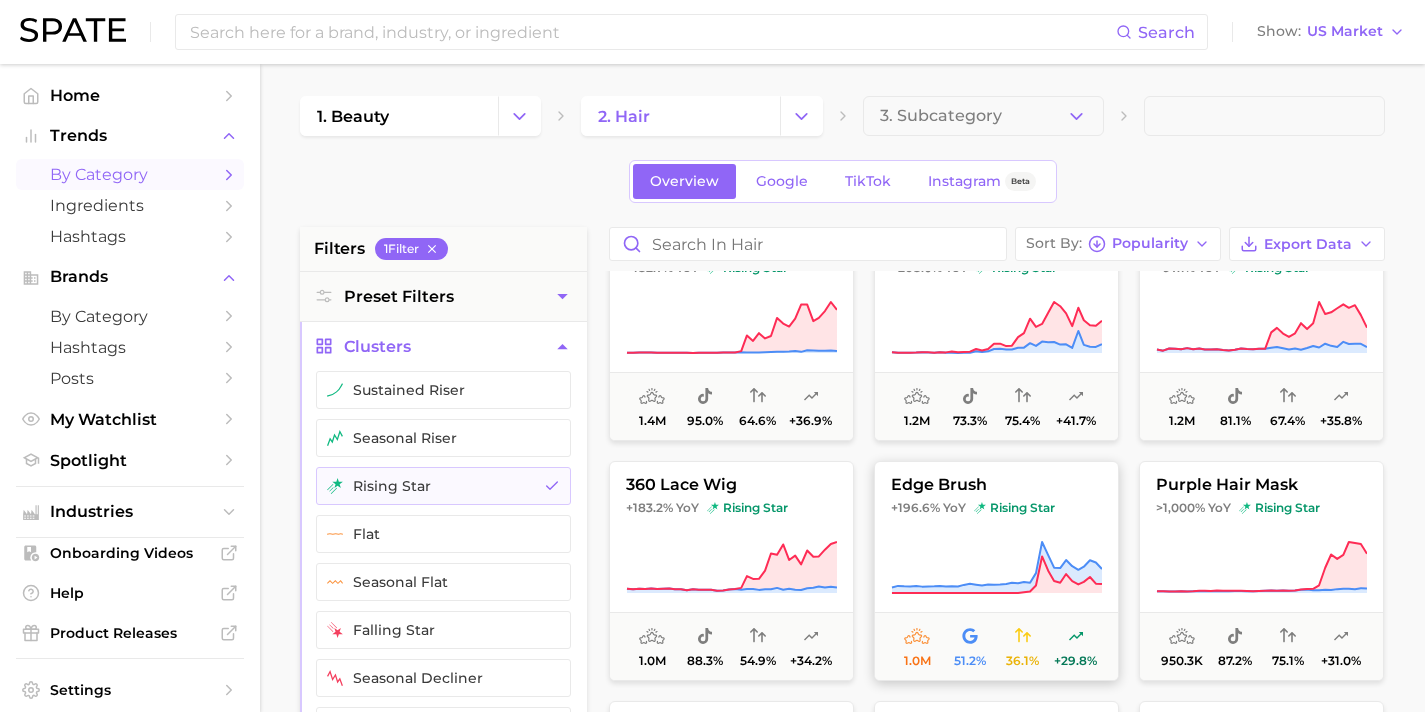click on "edge brush" at bounding box center (996, 485) 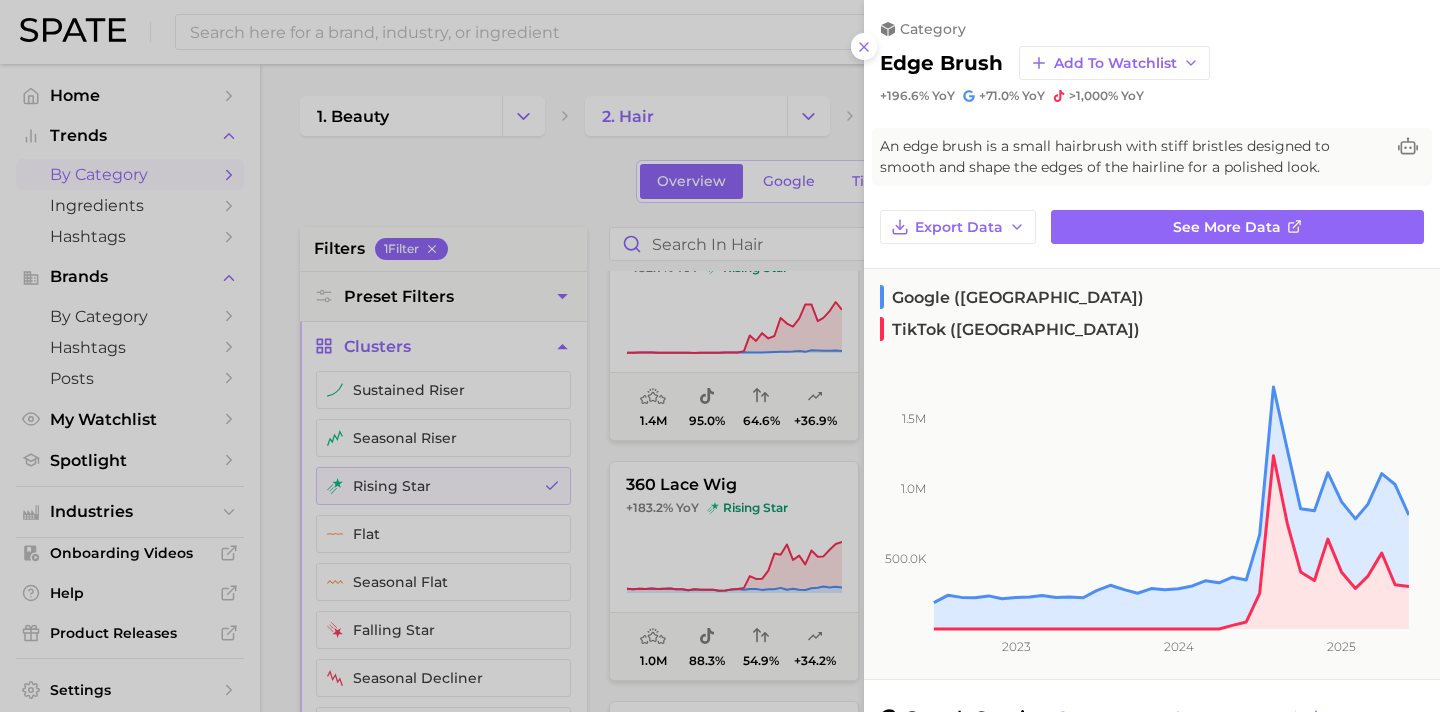 click at bounding box center (720, 356) 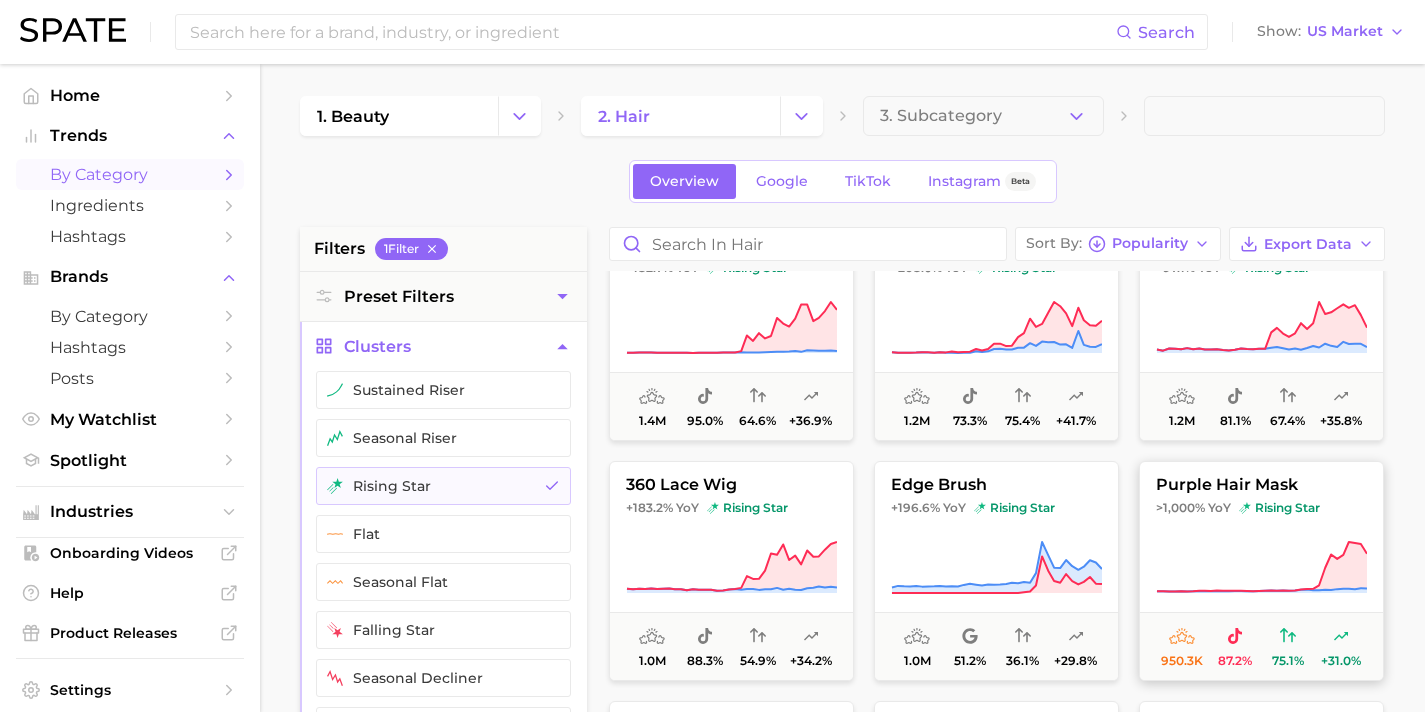 click on "purple hair mask" at bounding box center [1261, 485] 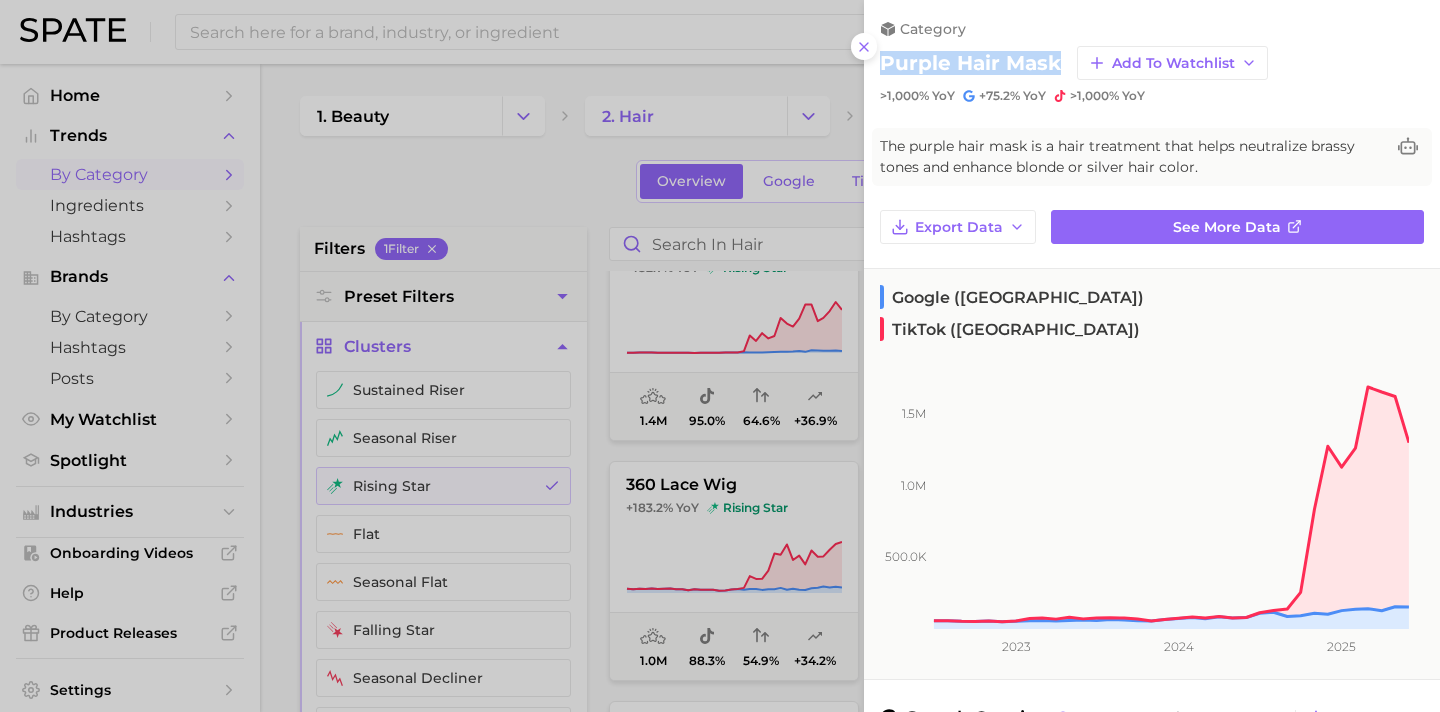 drag, startPoint x: 876, startPoint y: 57, endPoint x: 1041, endPoint y: 58, distance: 165.00304 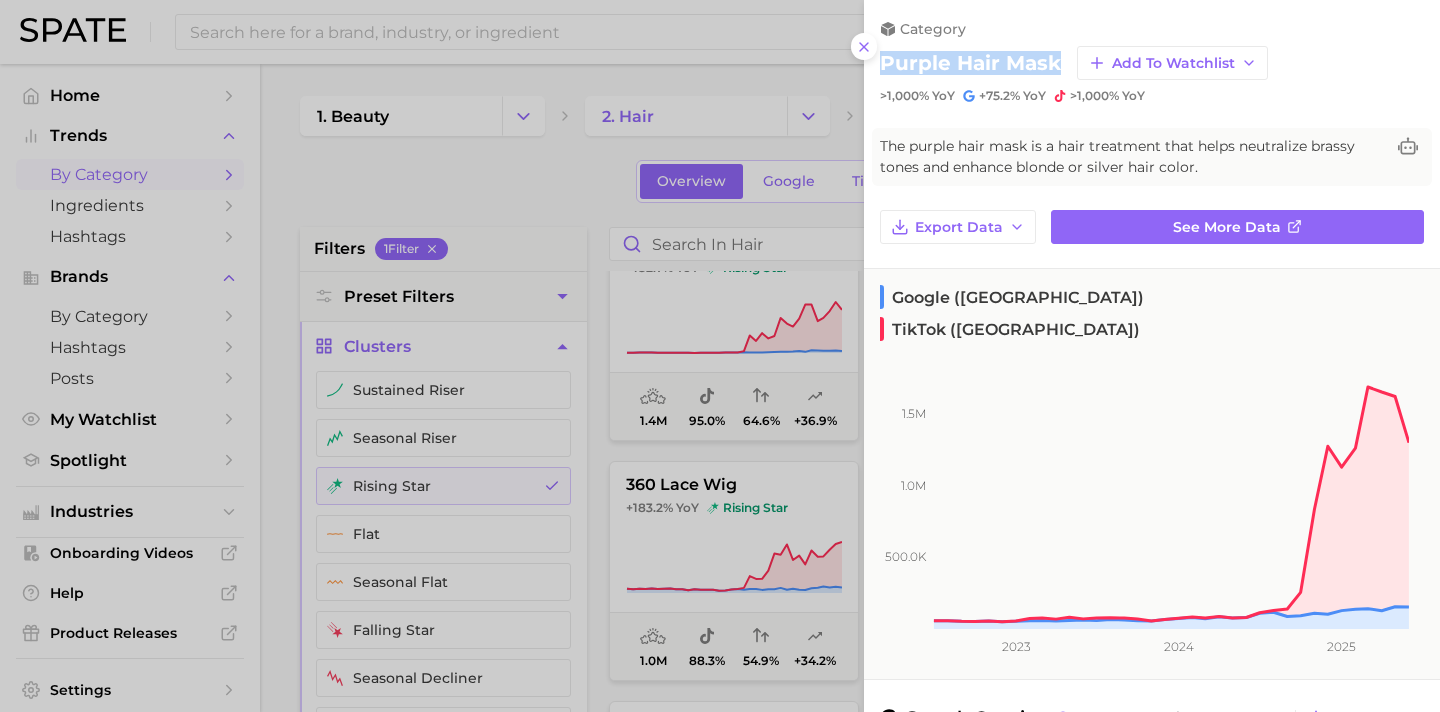 copy on "purple hair mask" 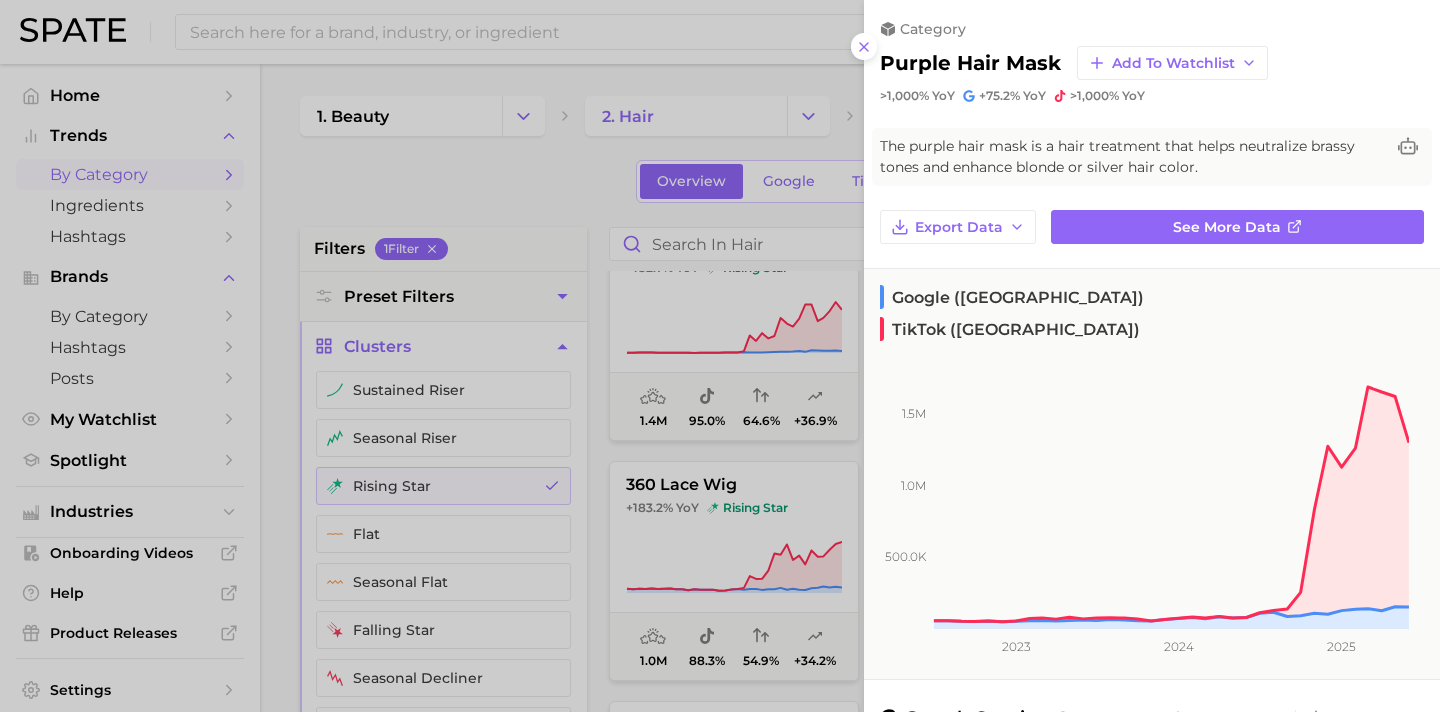 click at bounding box center [720, 356] 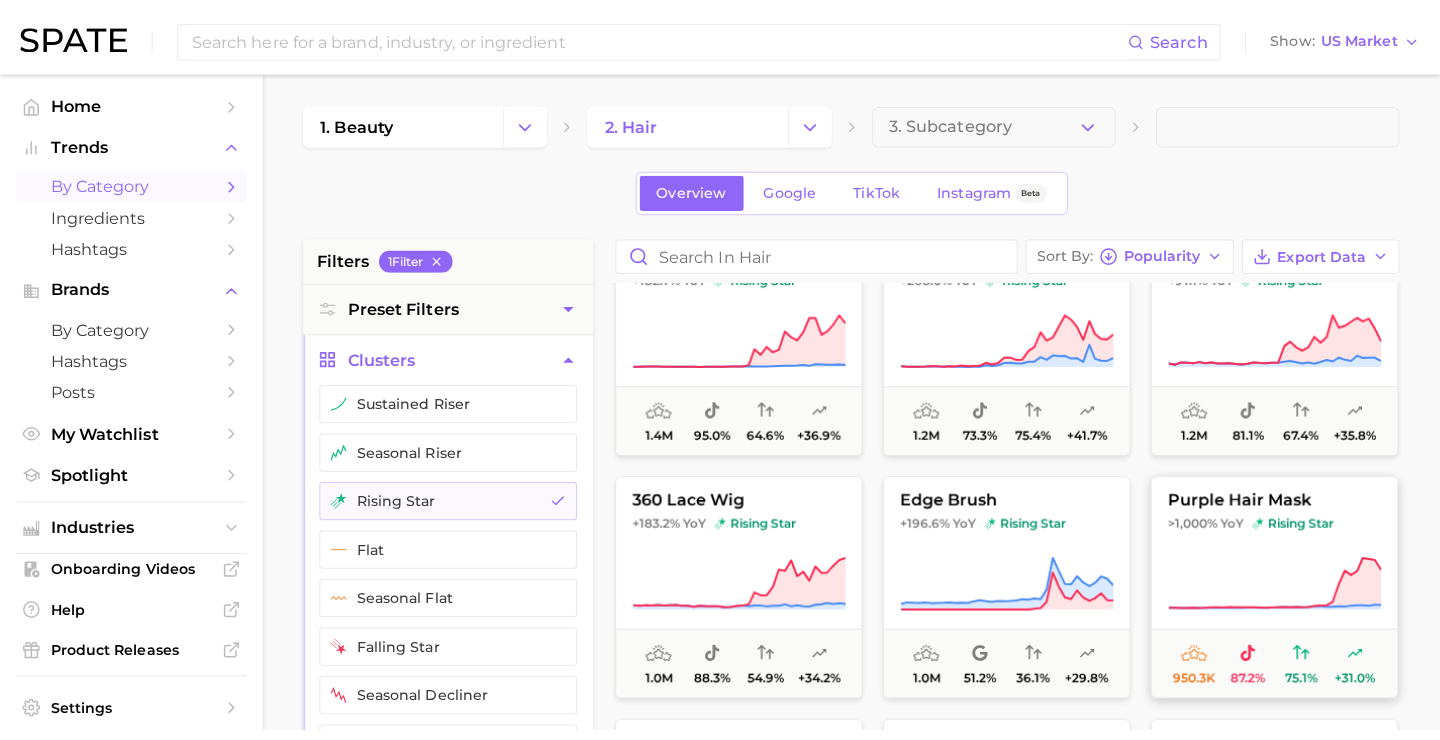 scroll, scrollTop: 291, scrollLeft: 0, axis: vertical 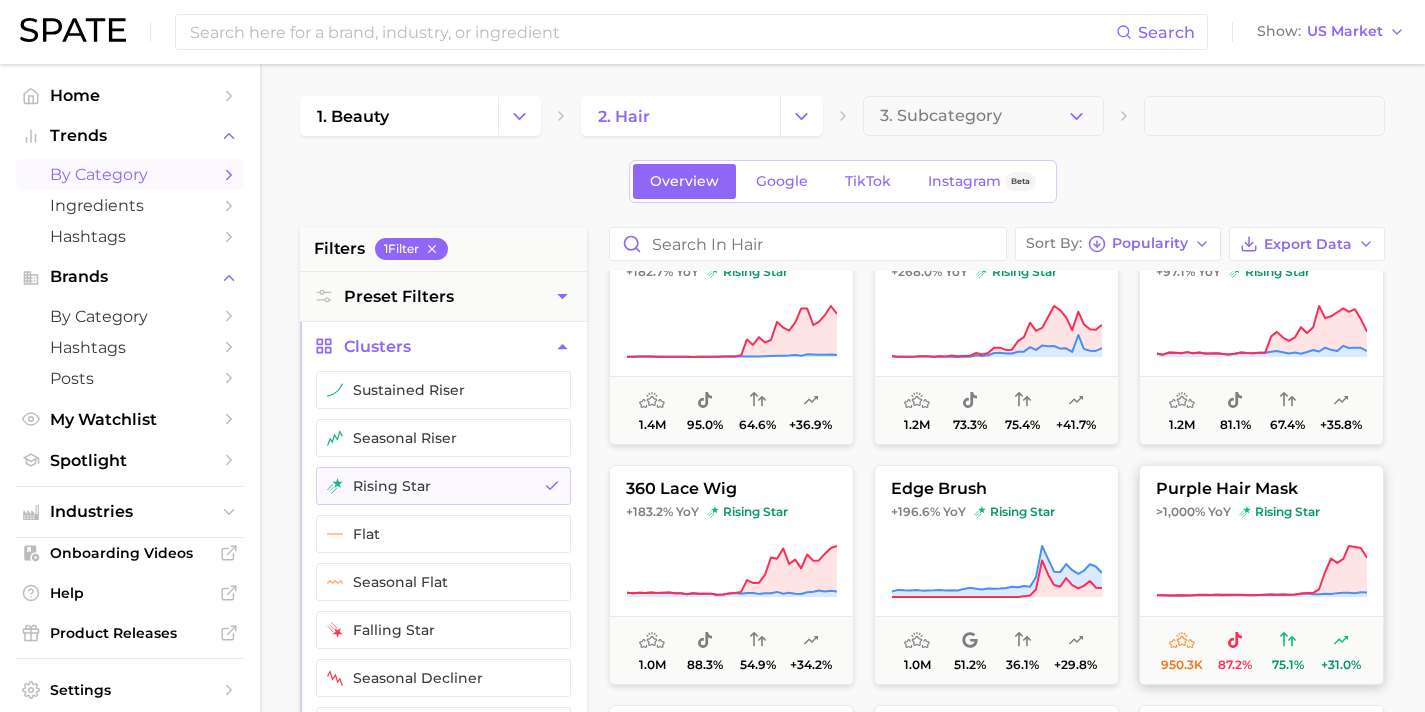click on "purple hair mask >1,000%   YoY rising star 950.3k 87.2% 75.1% +31.0%" at bounding box center [1261, 575] 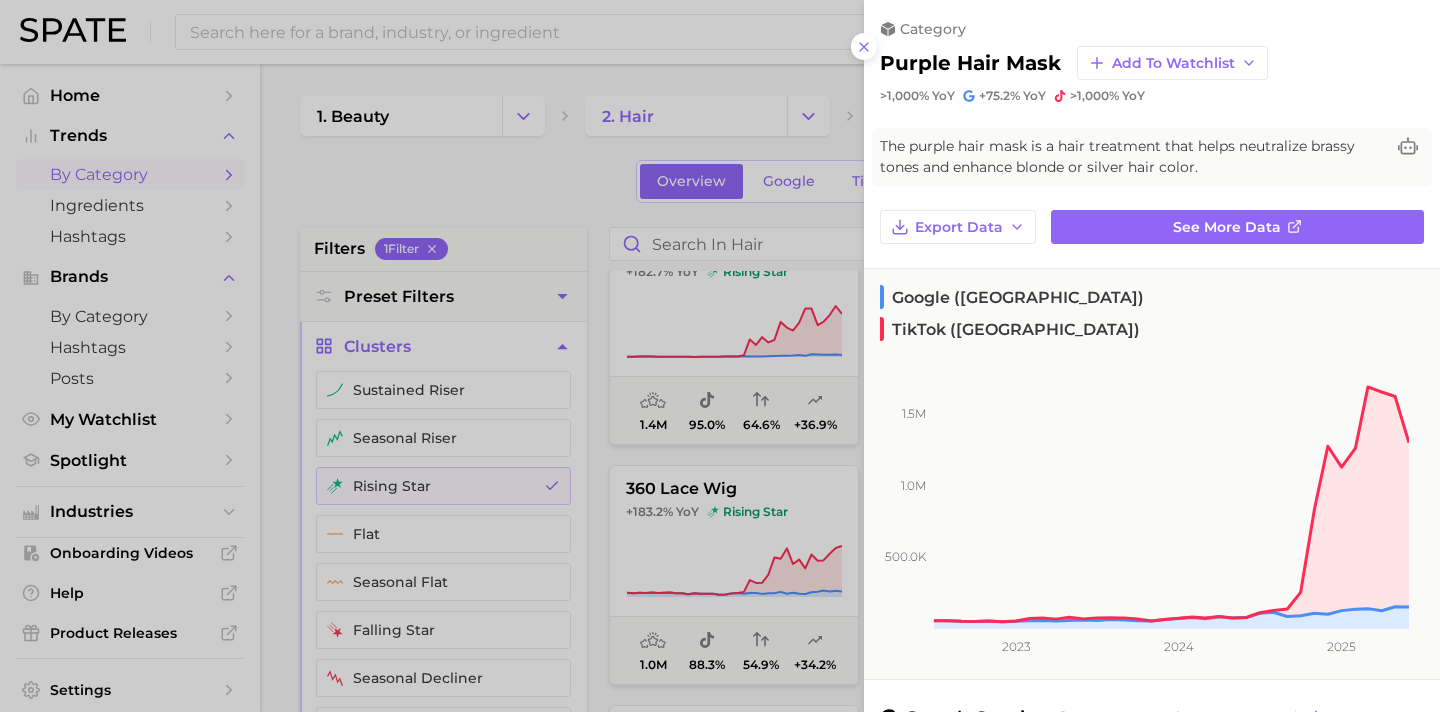 drag, startPoint x: 1047, startPoint y: 154, endPoint x: 959, endPoint y: 150, distance: 88.09086 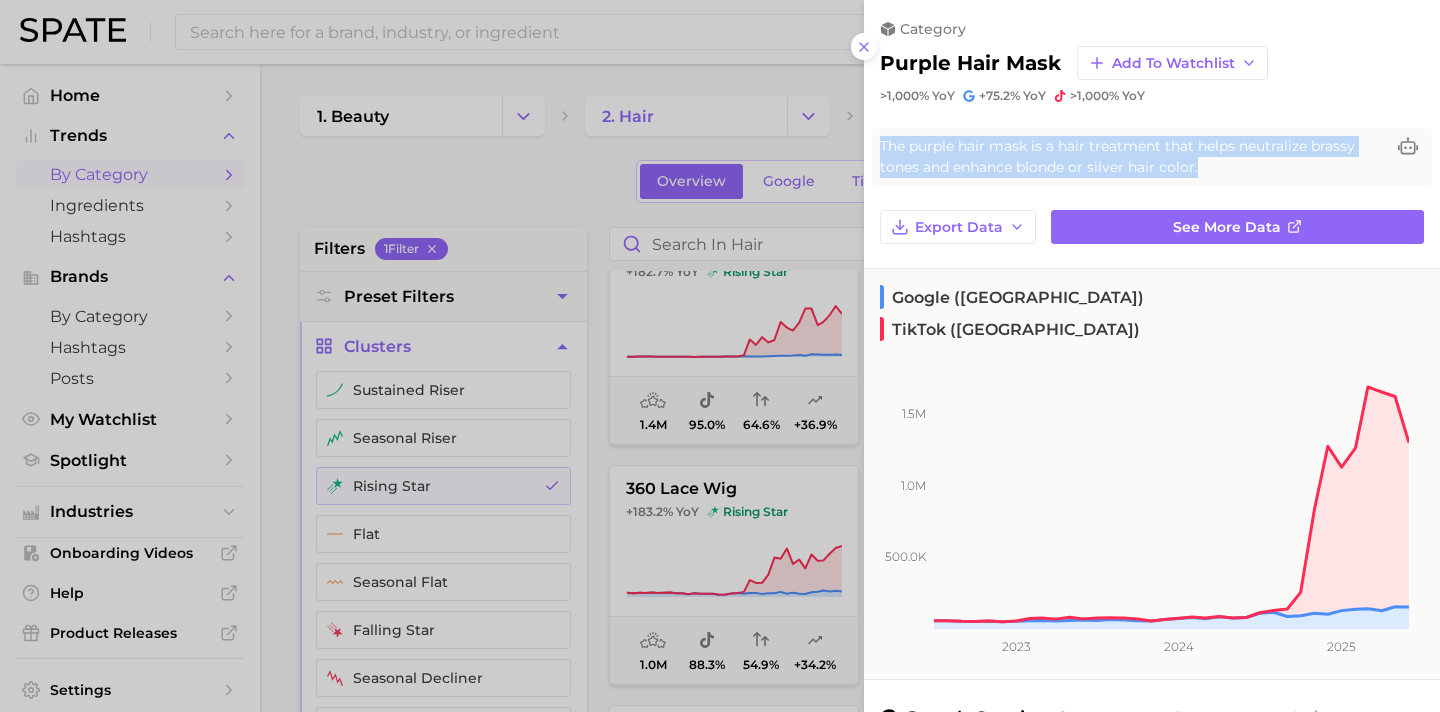 drag, startPoint x: 875, startPoint y: 137, endPoint x: 1103, endPoint y: 158, distance: 228.96506 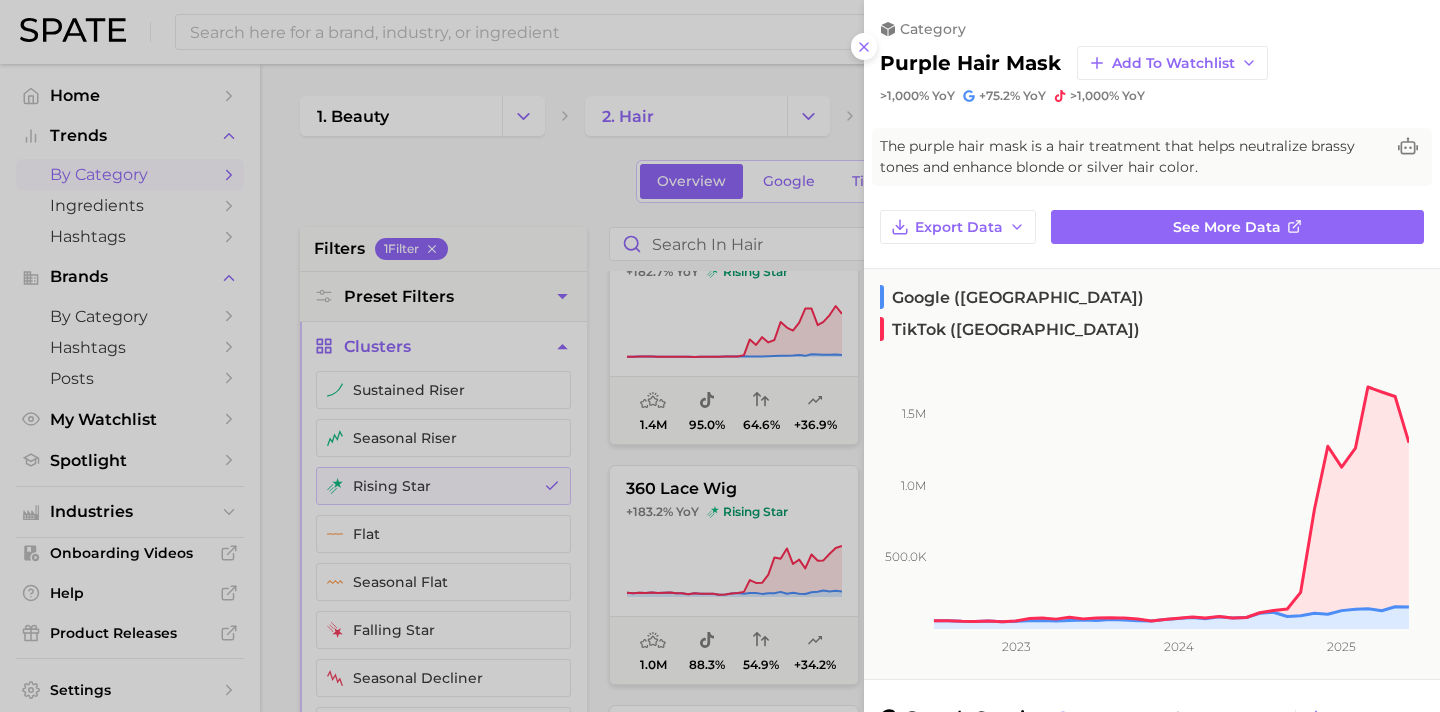 click at bounding box center [720, 356] 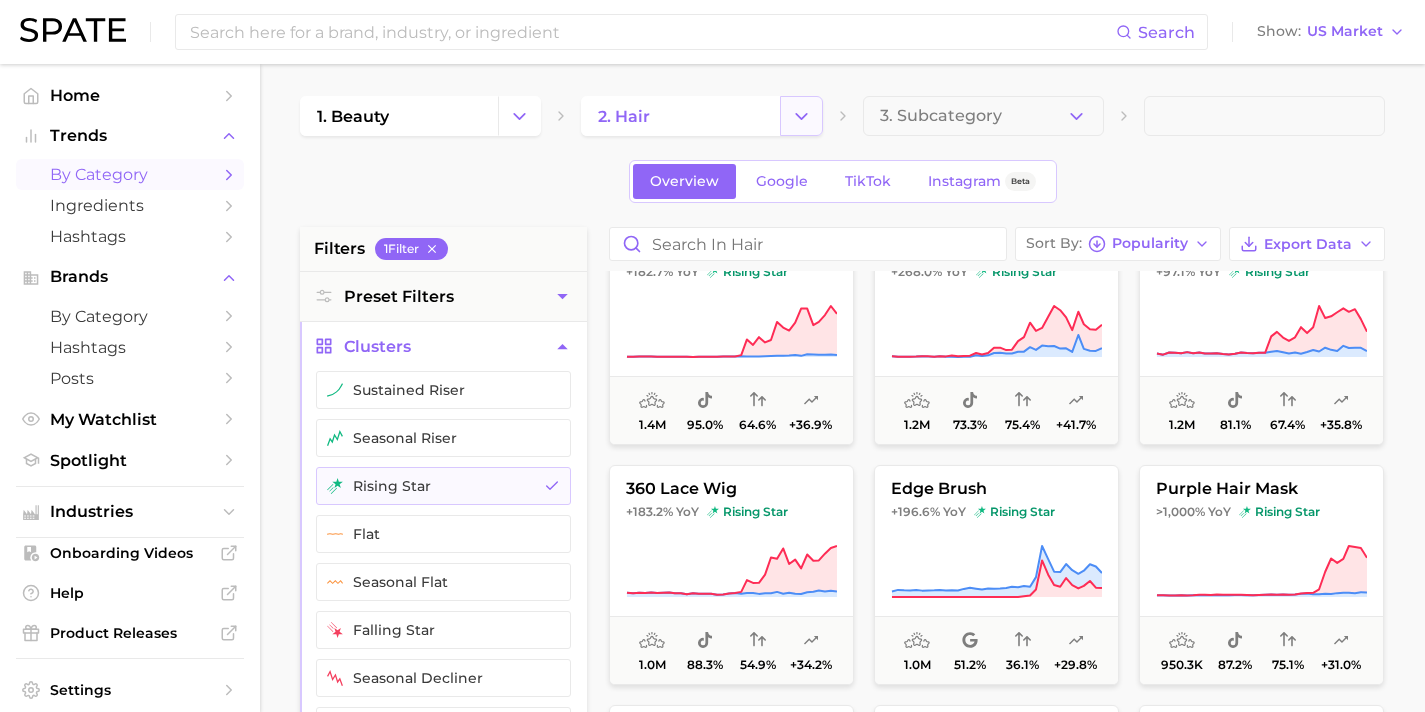 click 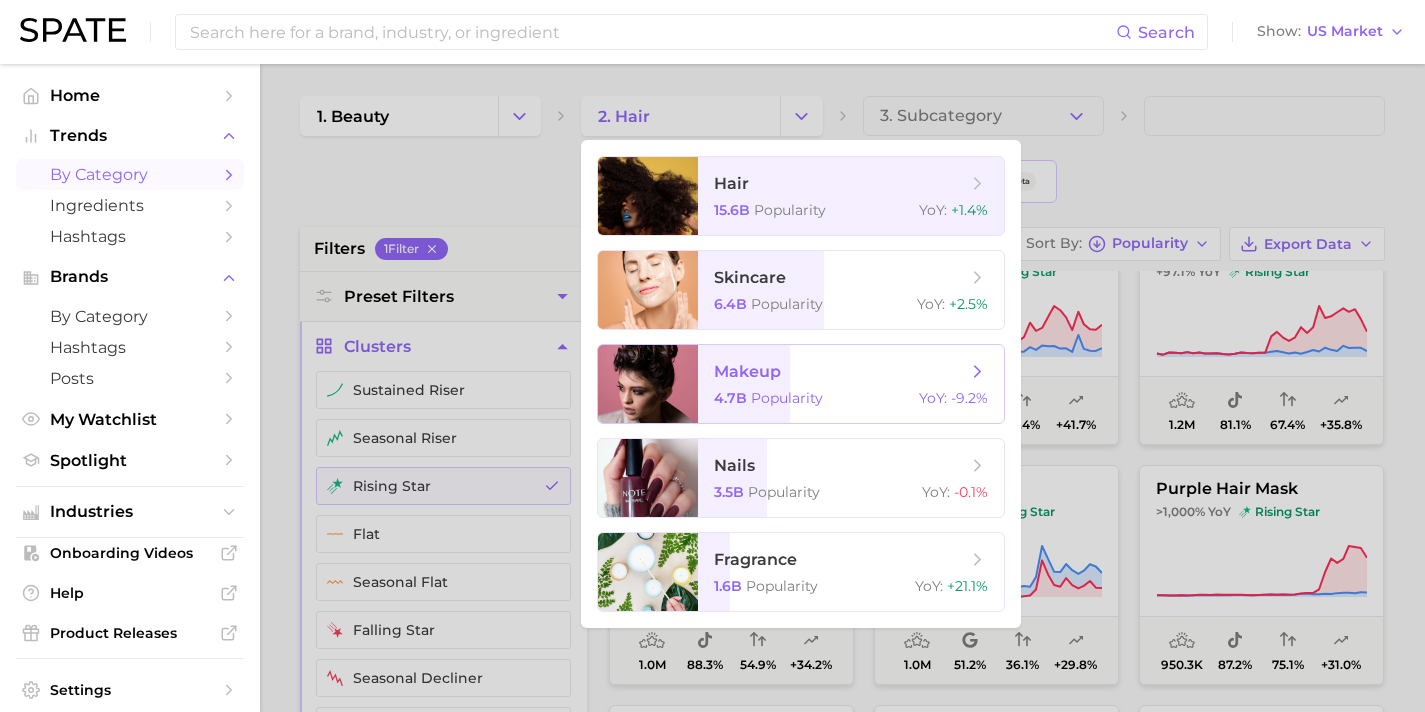 click on "makeup" at bounding box center [840, 372] 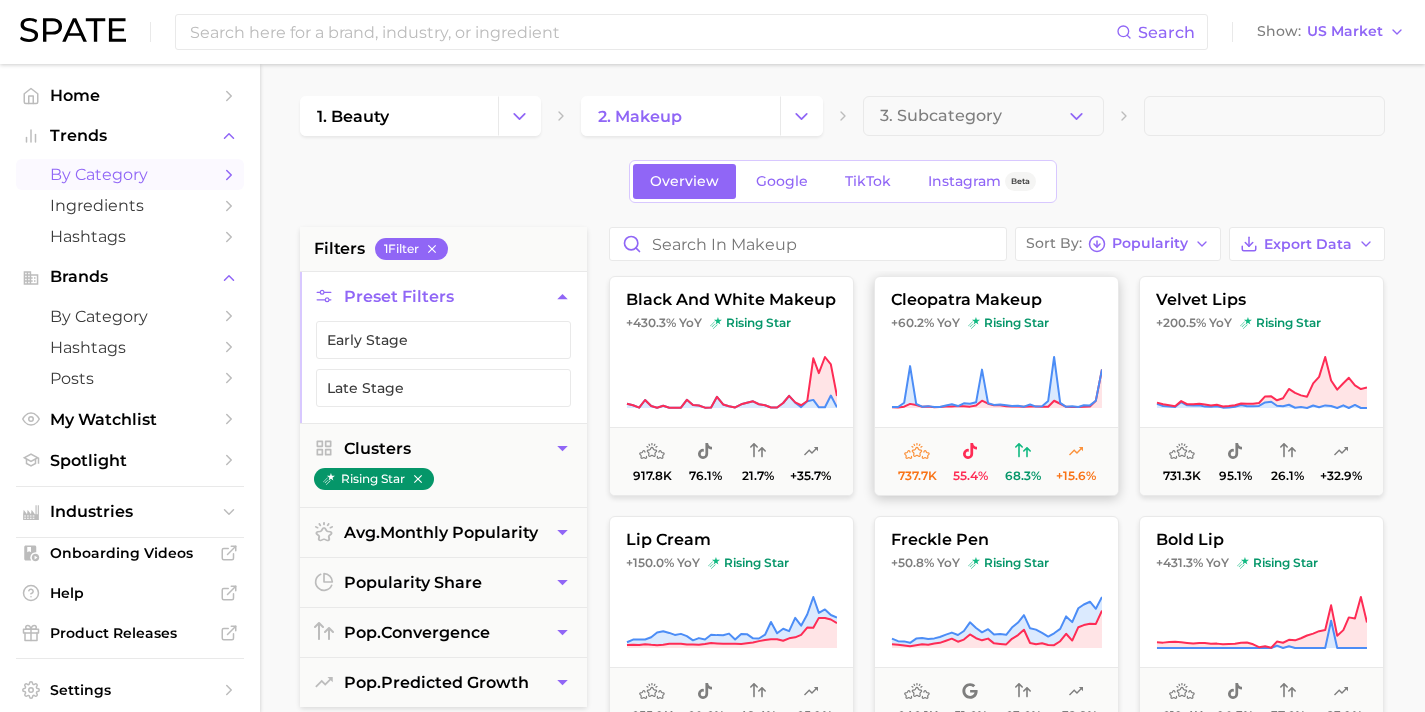 click on "cleopatra makeup" at bounding box center (996, 300) 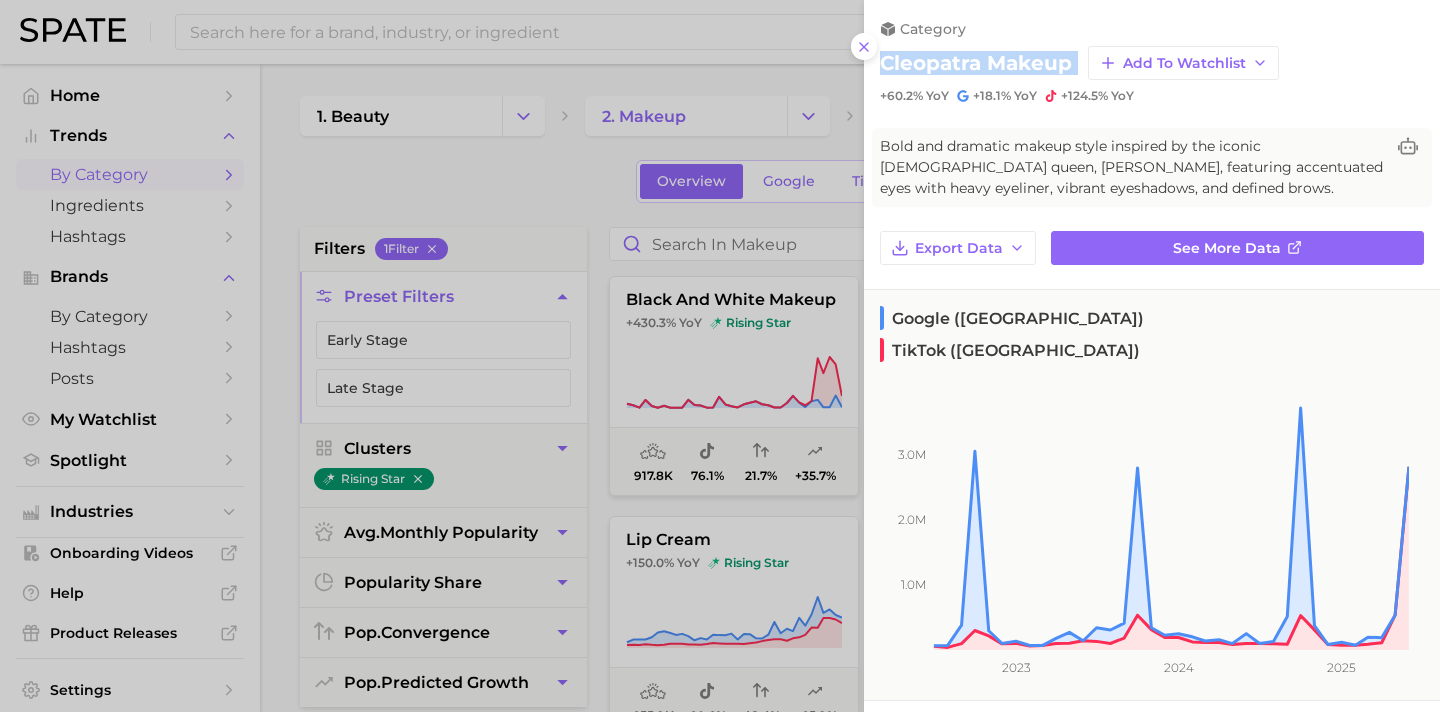 drag, startPoint x: 879, startPoint y: 65, endPoint x: 1063, endPoint y: 54, distance: 184.3285 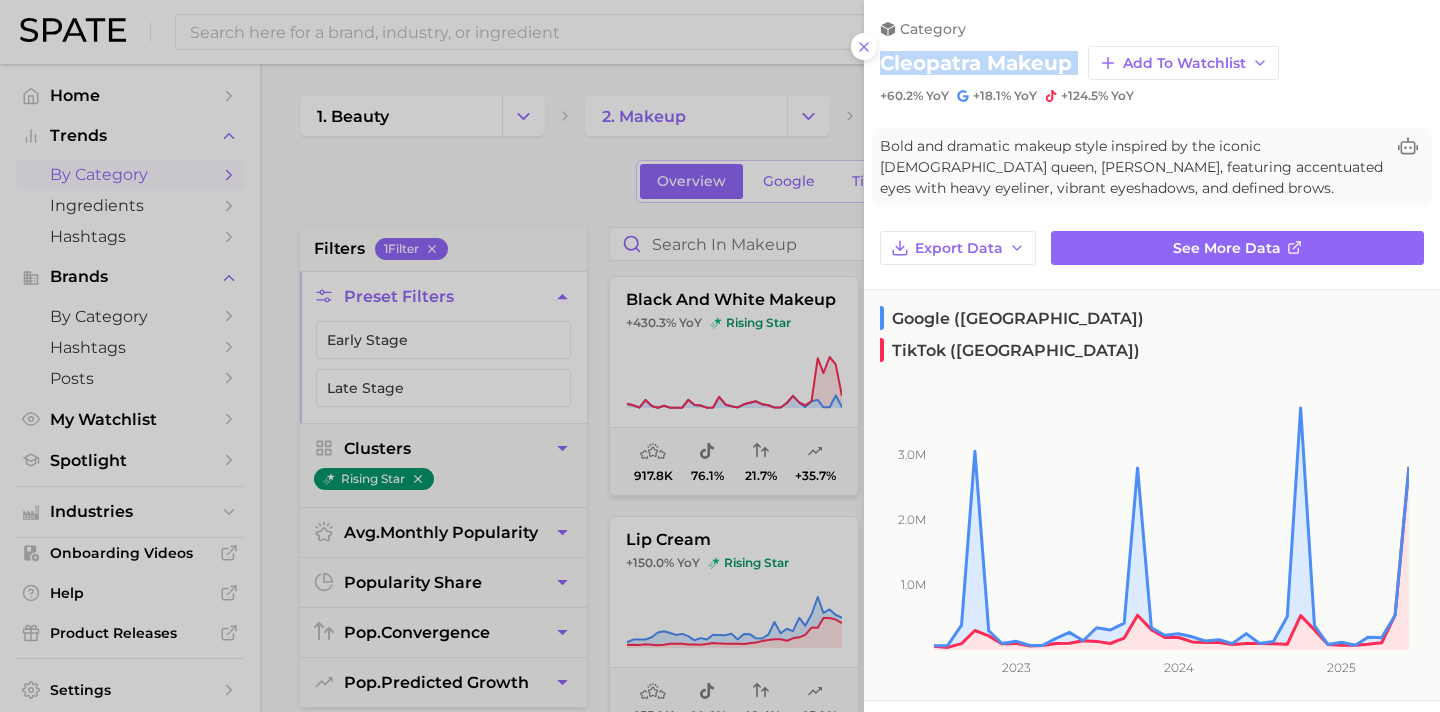 copy on "cleopatra makeup Add to Watchlist" 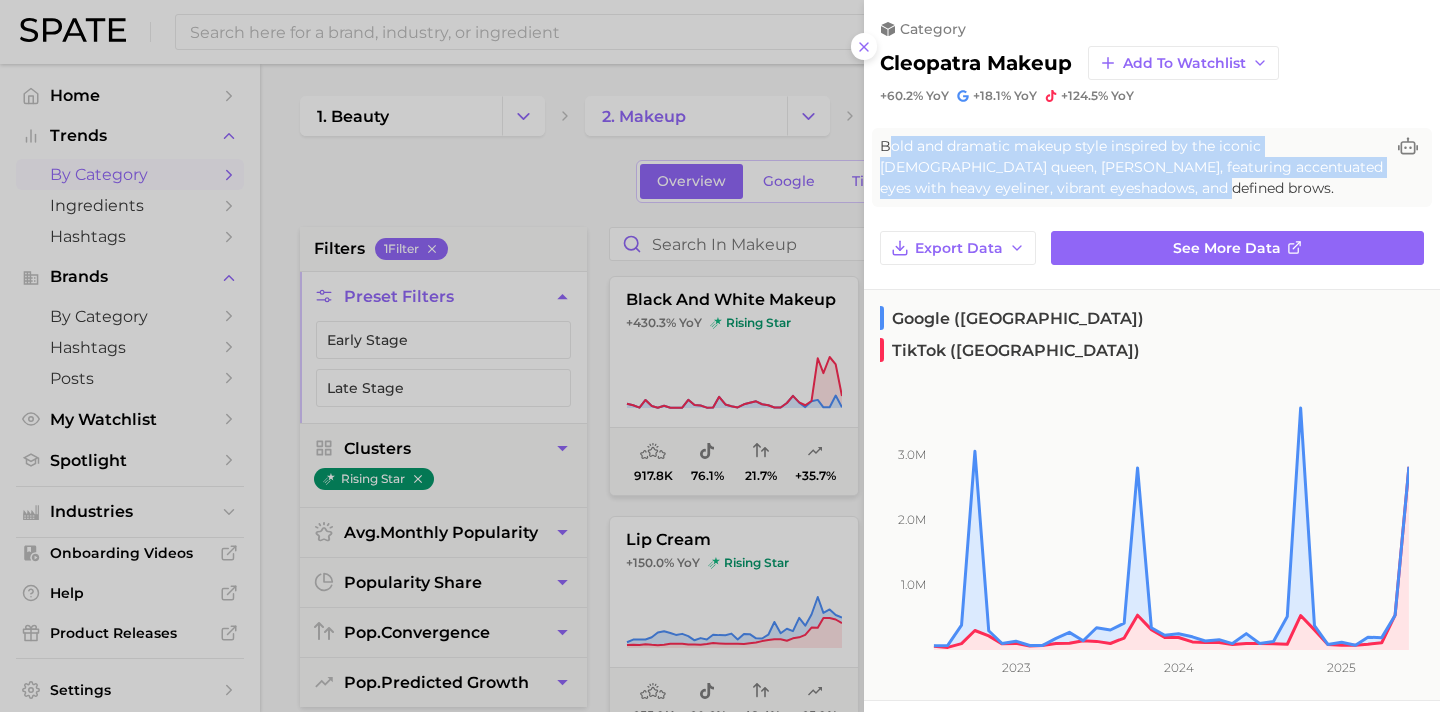 drag, startPoint x: 1096, startPoint y: 180, endPoint x: 891, endPoint y: 144, distance: 208.13698 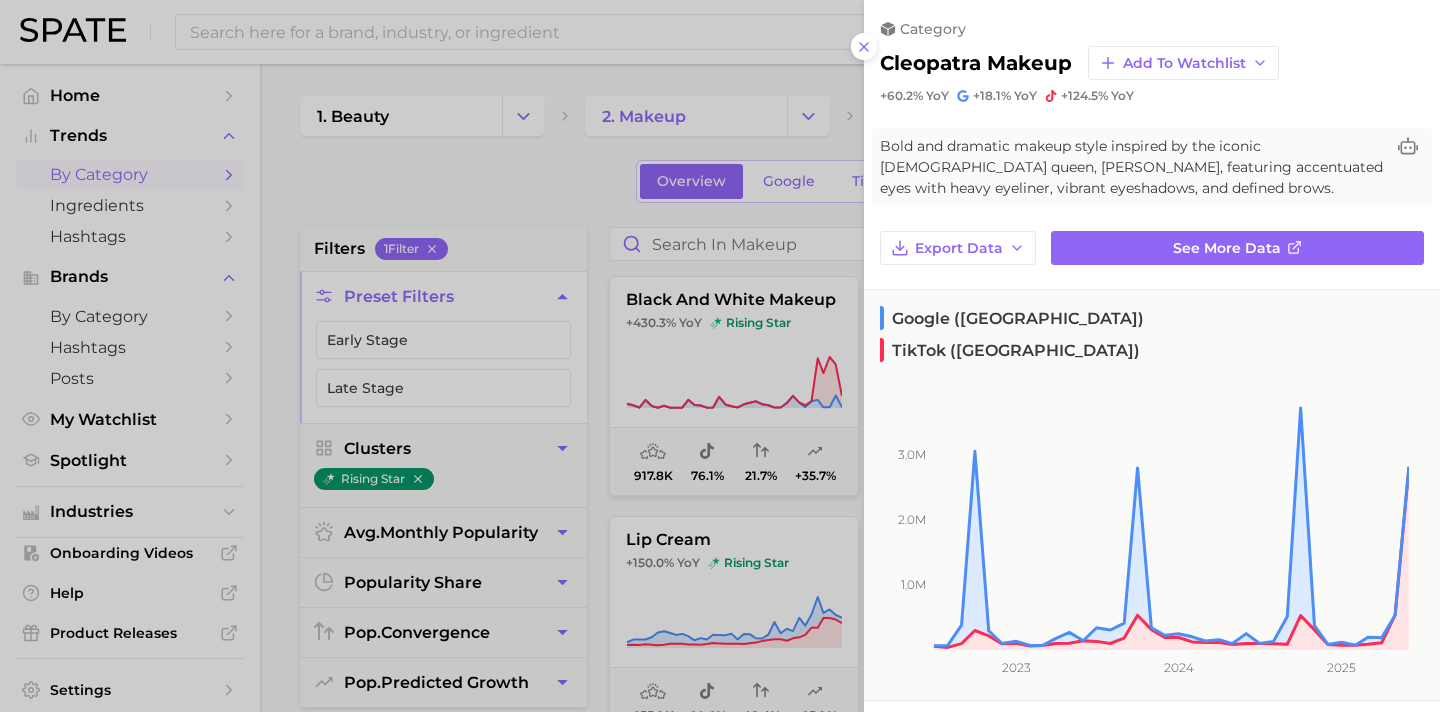 click on "Bold and dramatic makeup style inspired by the iconic [DEMOGRAPHIC_DATA] queen, [PERSON_NAME], featuring accentuated eyes with heavy eyeliner, vibrant eyeshadows, and defined brows." at bounding box center (1152, 167) 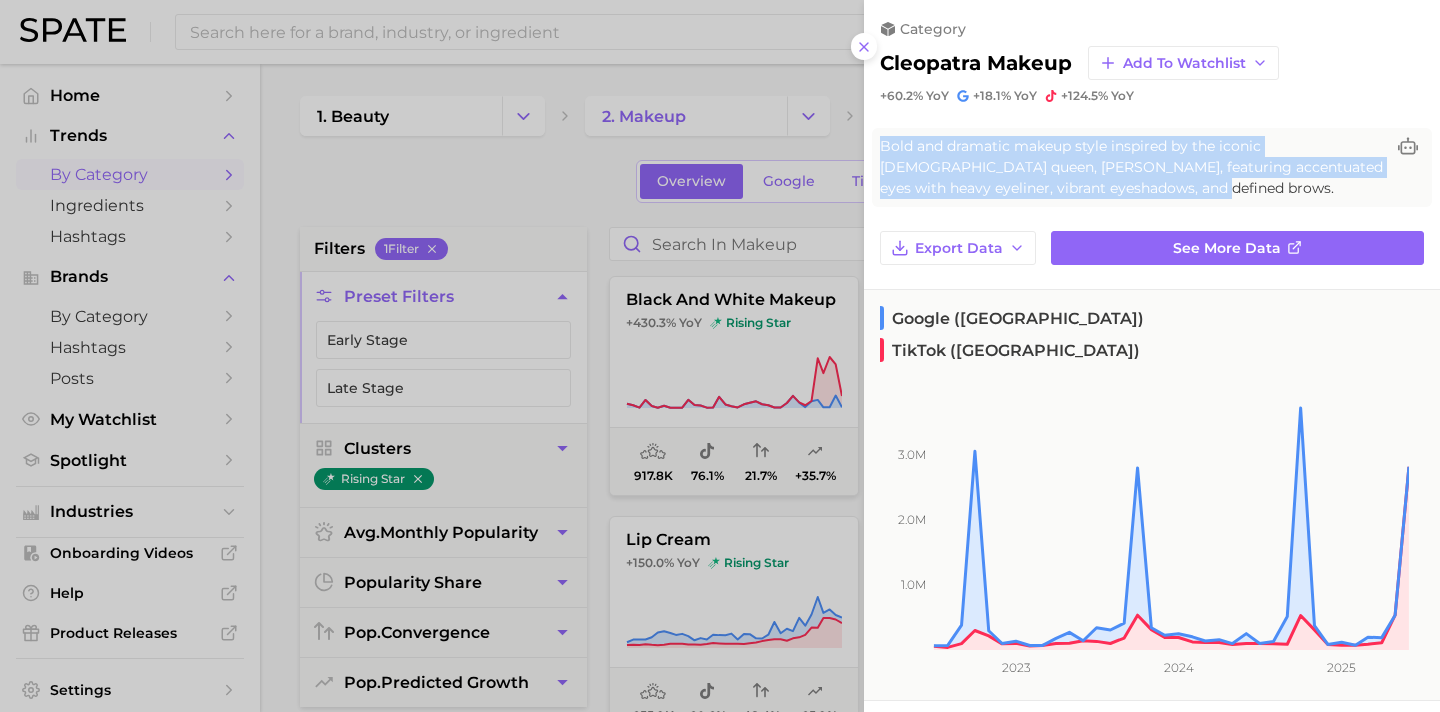 drag, startPoint x: 877, startPoint y: 139, endPoint x: 1115, endPoint y: 187, distance: 242.7921 